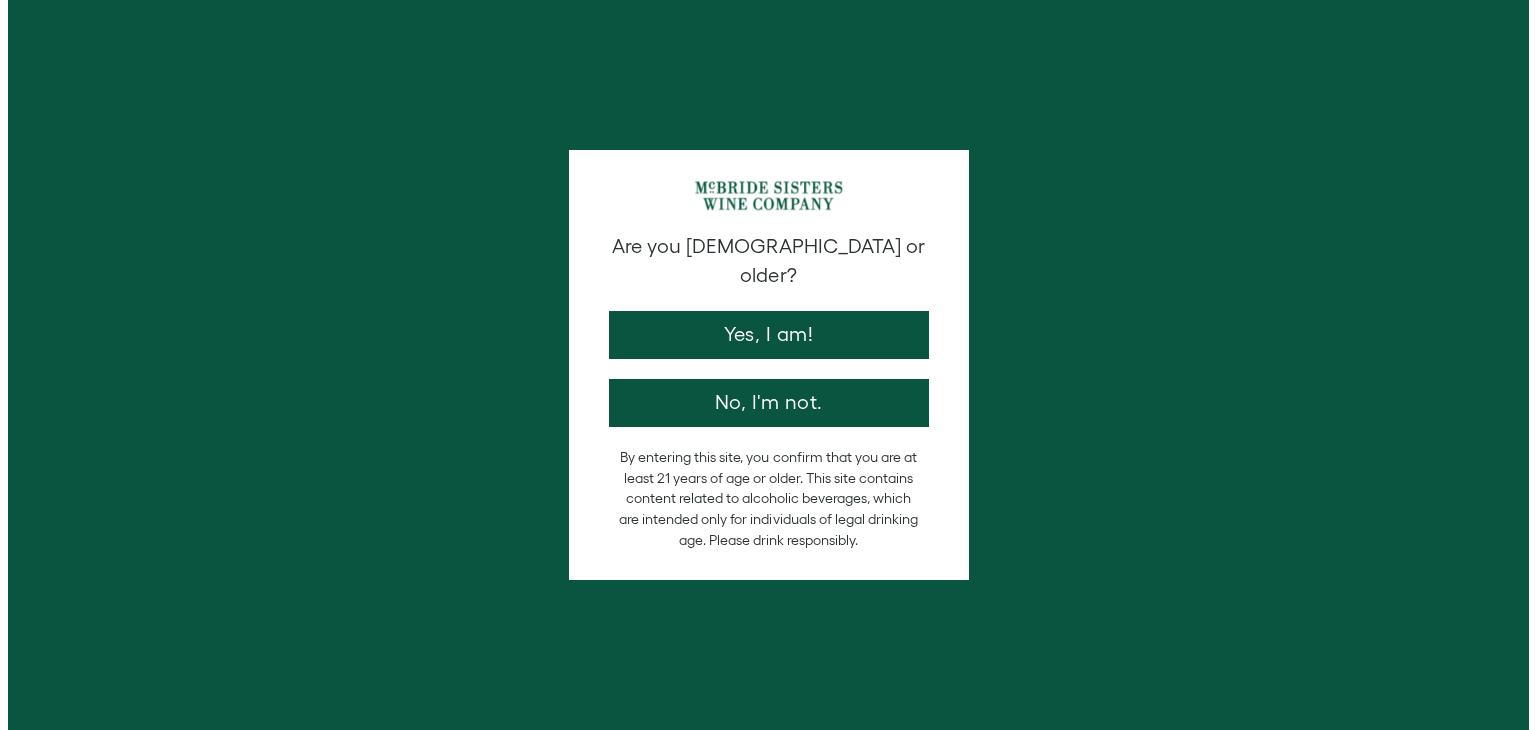 scroll, scrollTop: 0, scrollLeft: 0, axis: both 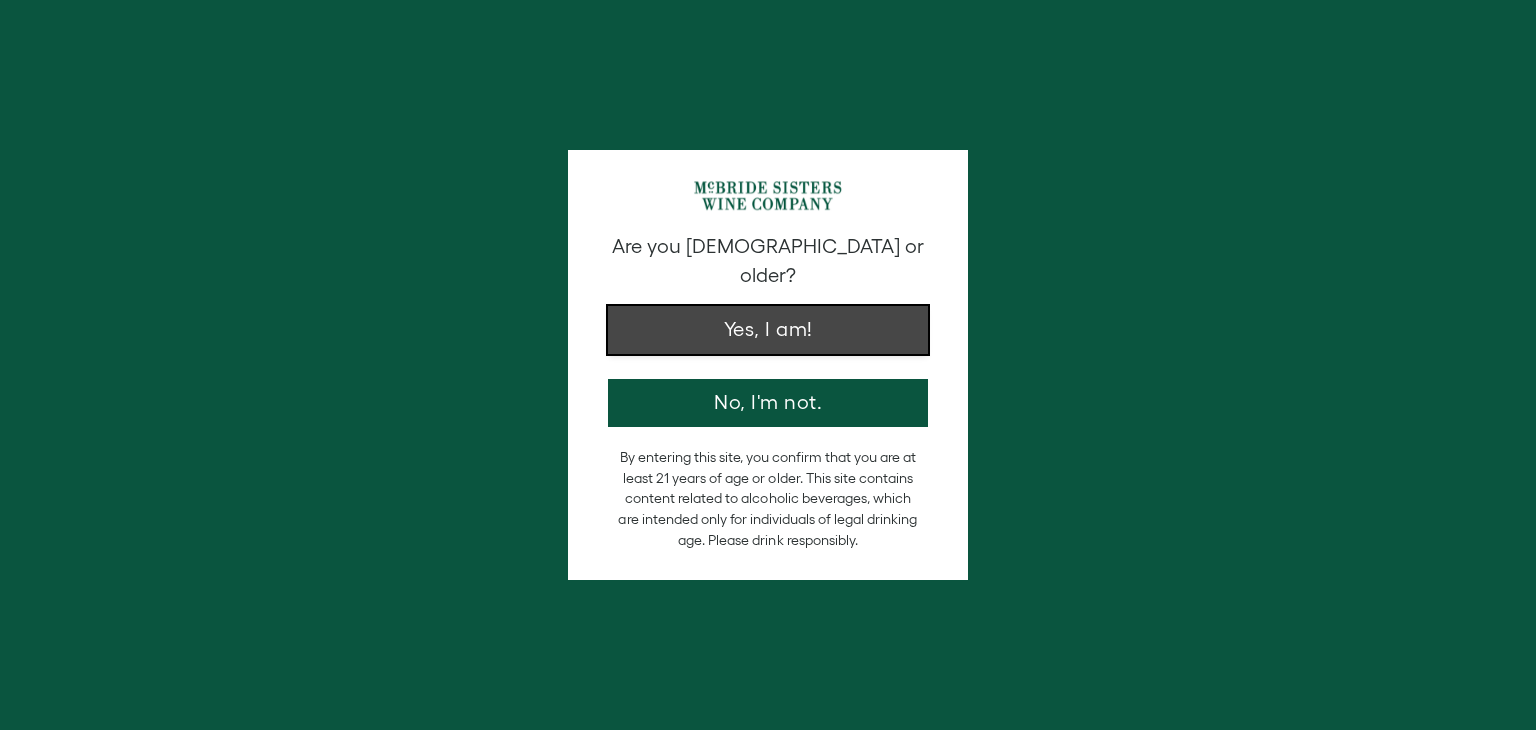 click on "Yes, I am!" at bounding box center (768, 330) 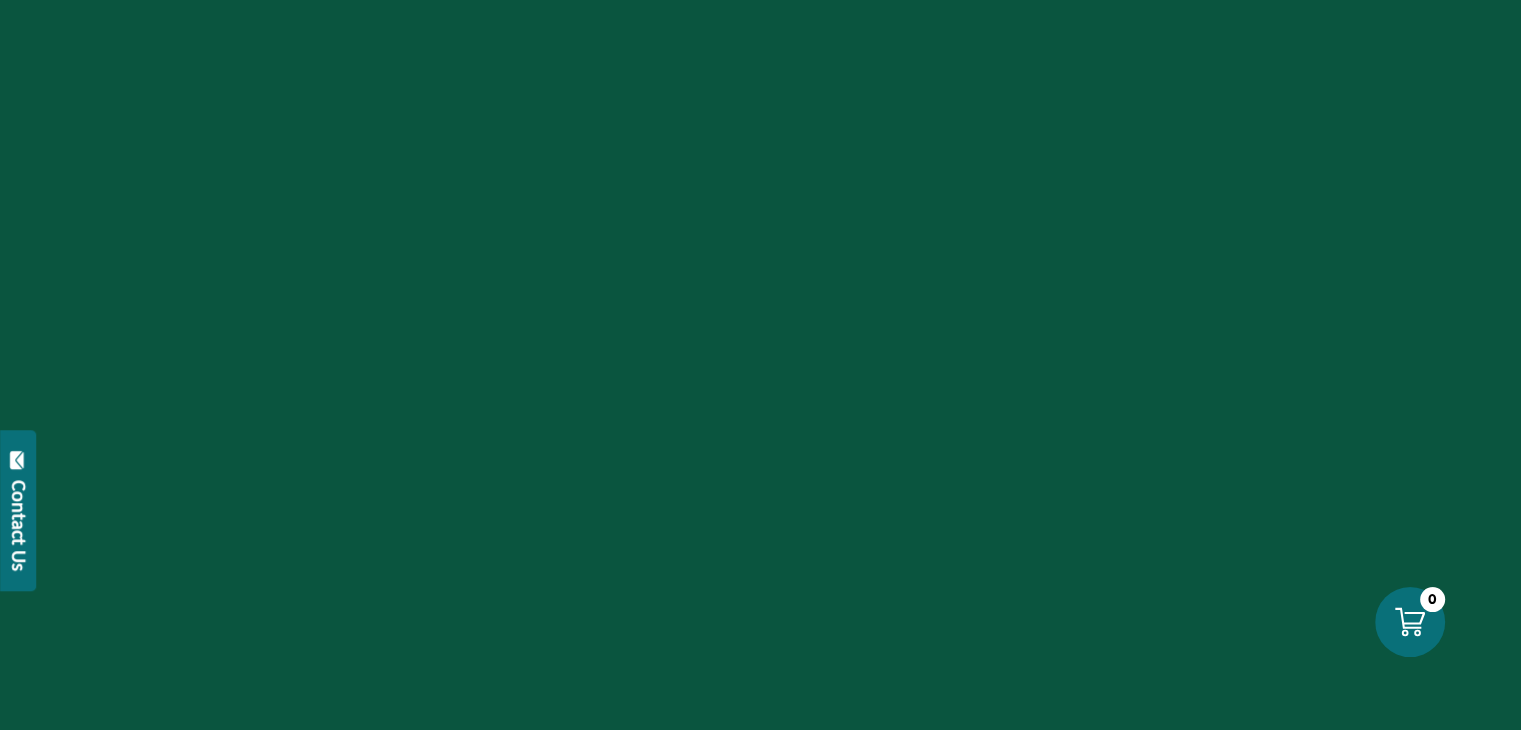 scroll, scrollTop: 0, scrollLeft: 0, axis: both 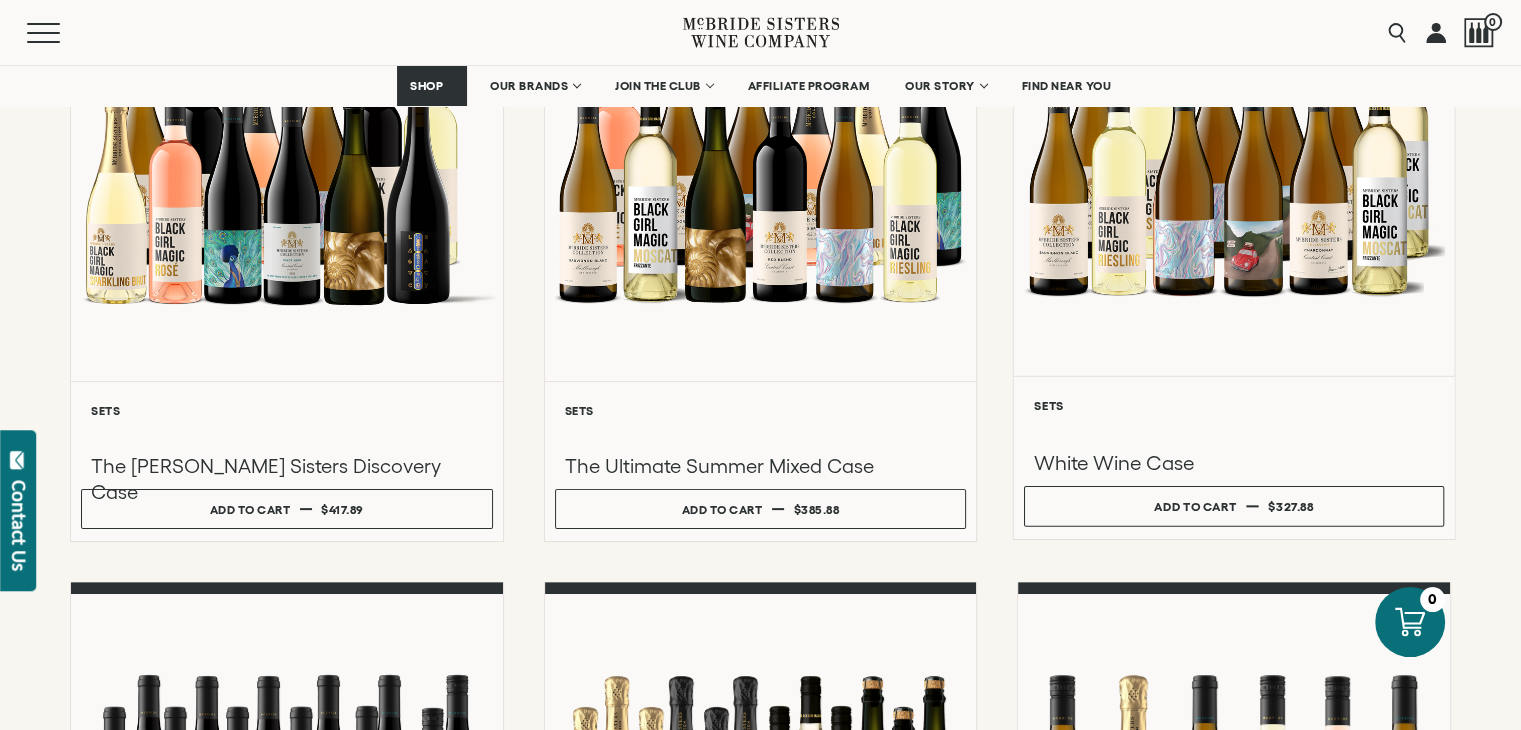click at bounding box center (1234, 162) 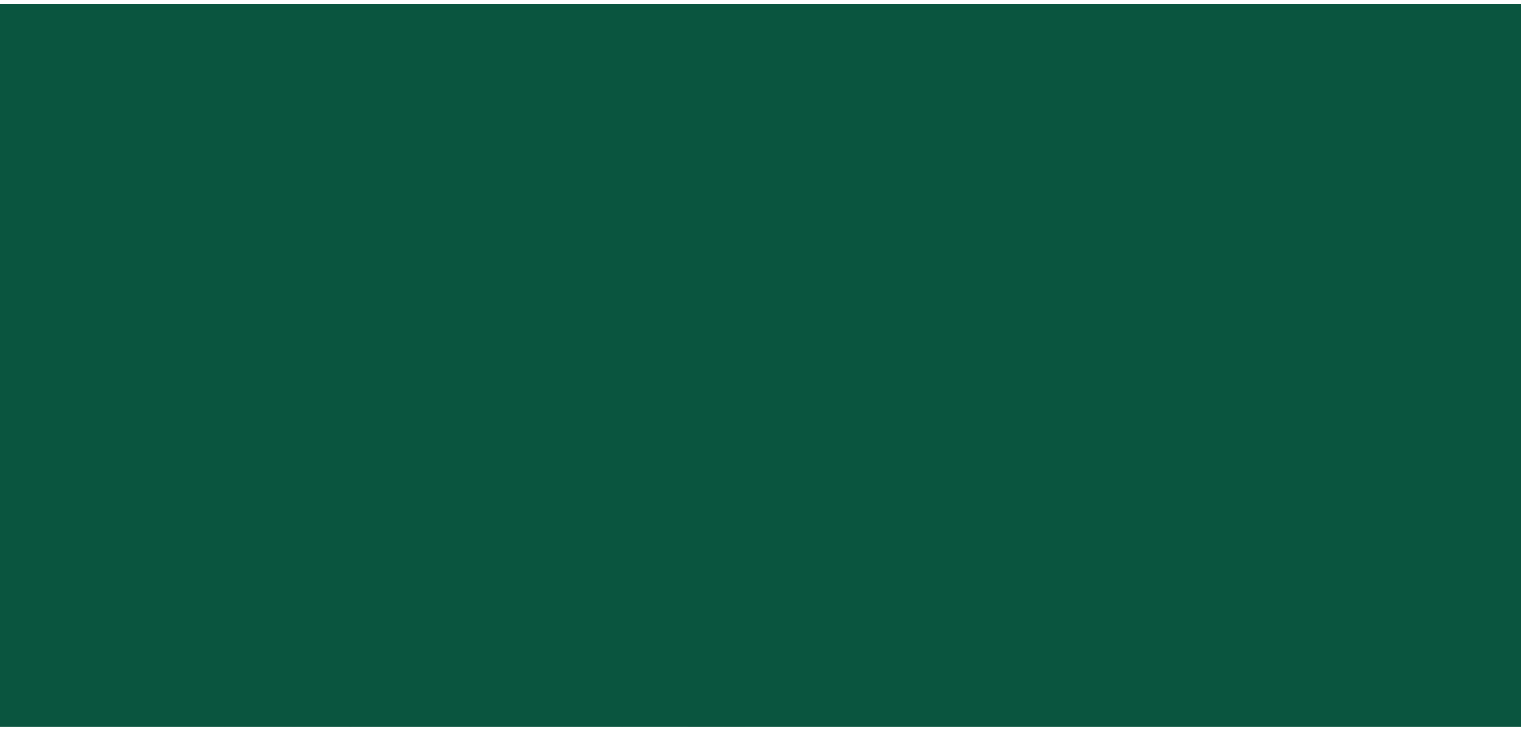 scroll, scrollTop: 0, scrollLeft: 0, axis: both 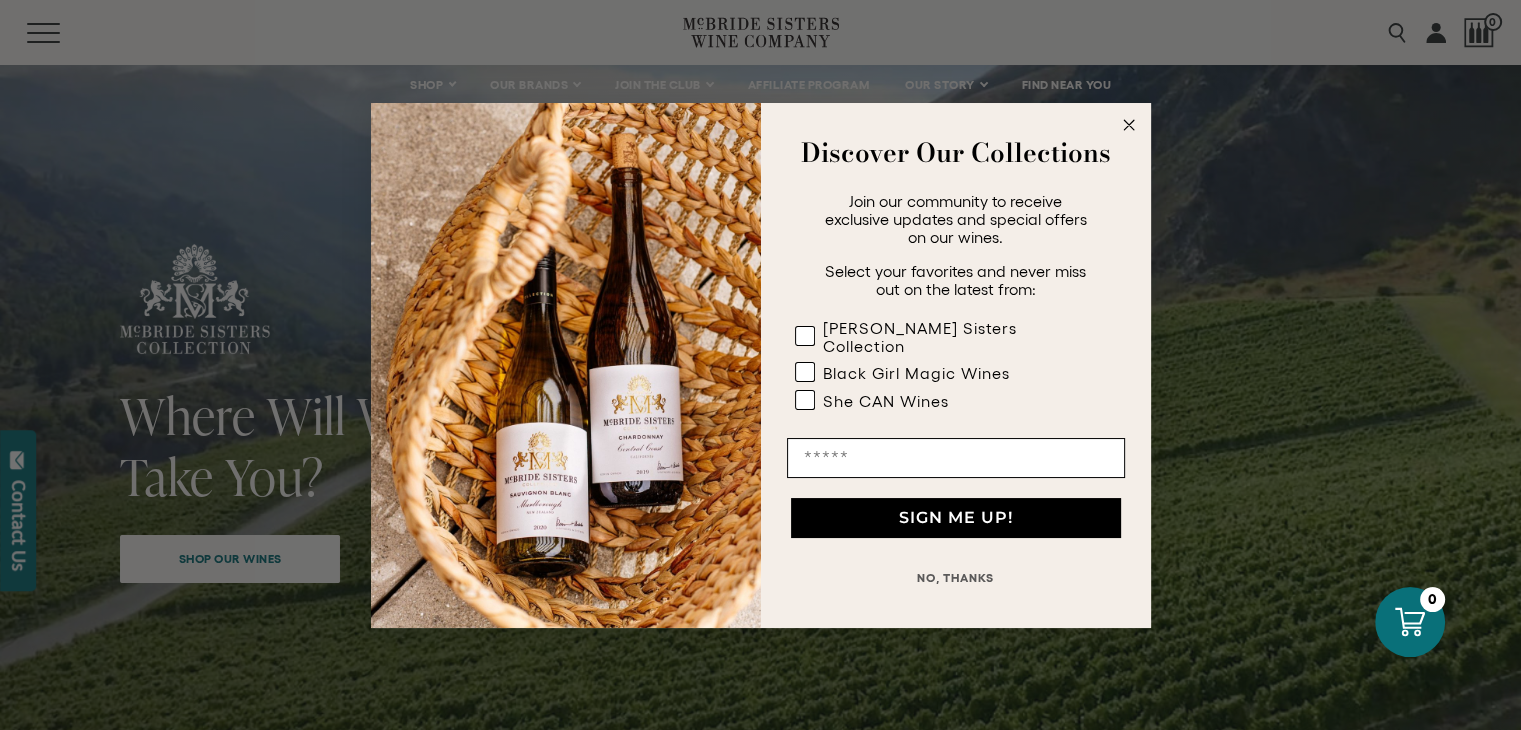 click 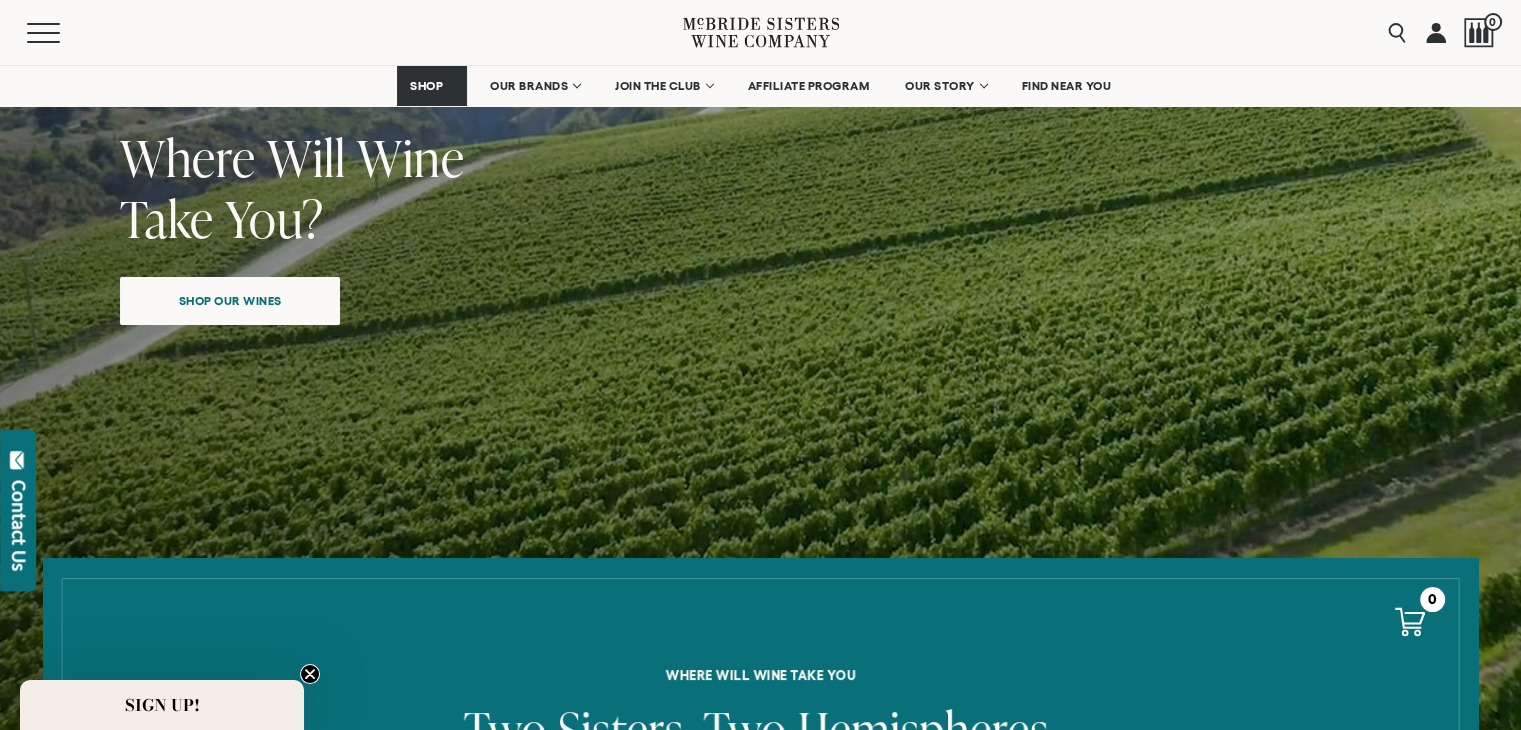 scroll, scrollTop: 300, scrollLeft: 0, axis: vertical 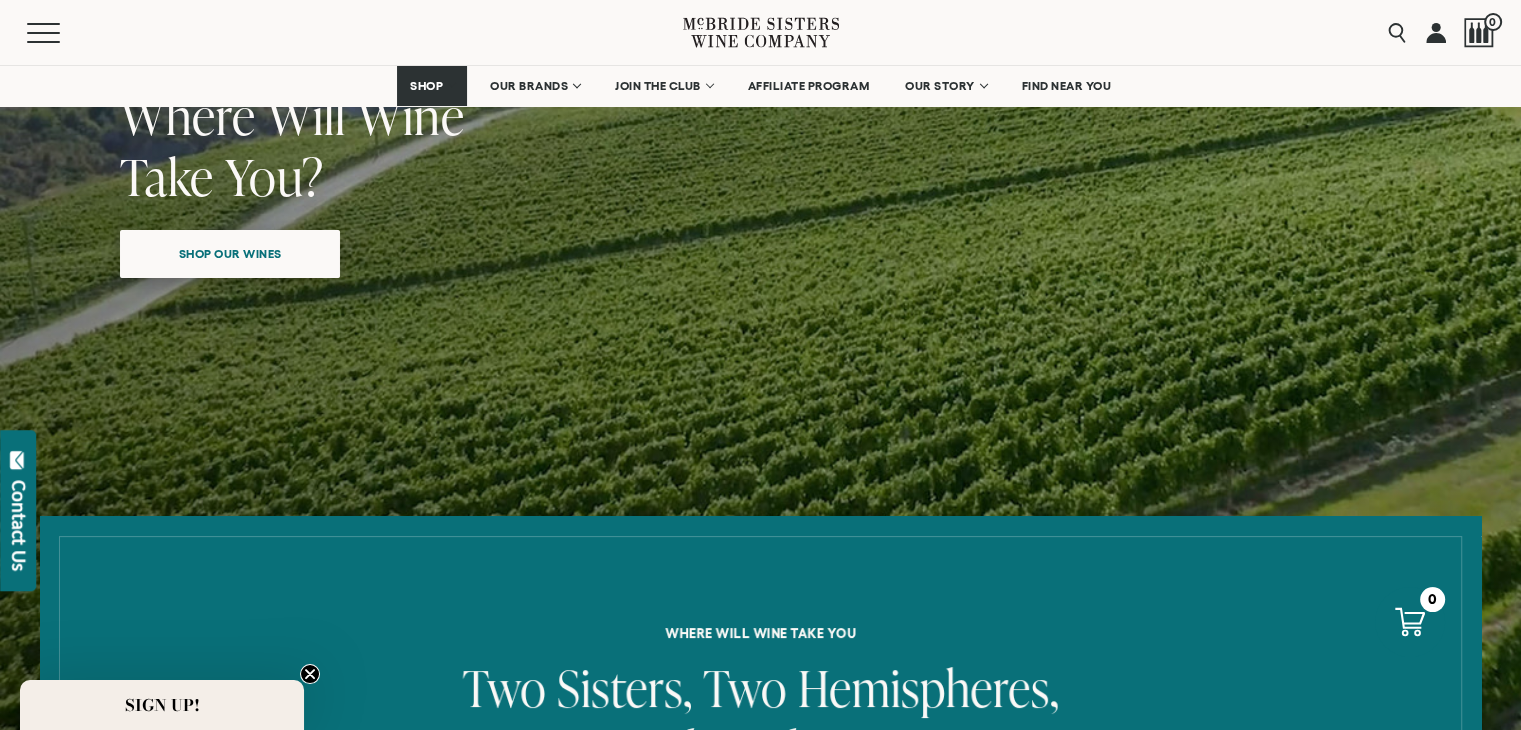 click on "Shop our wines" at bounding box center [230, 253] 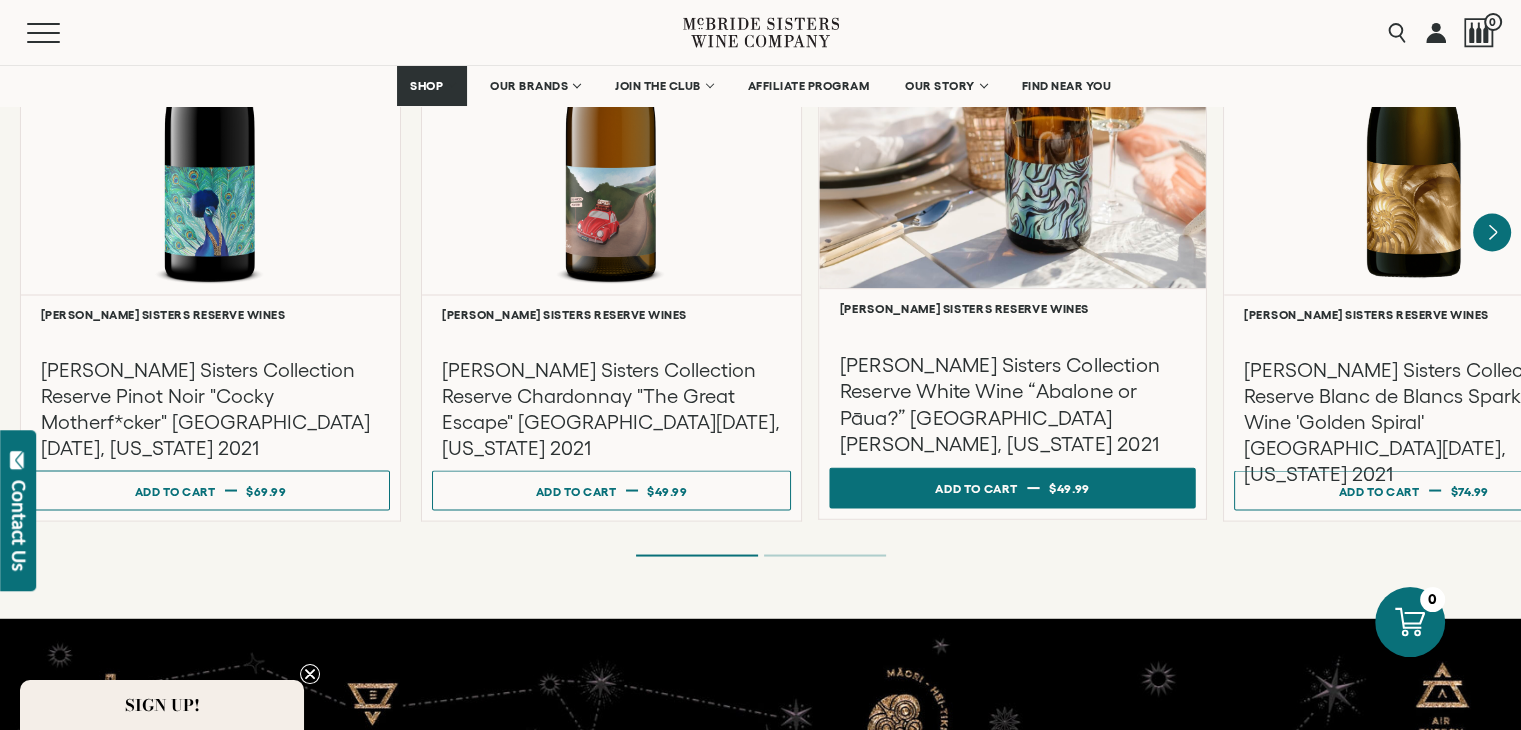 scroll, scrollTop: 3610, scrollLeft: 0, axis: vertical 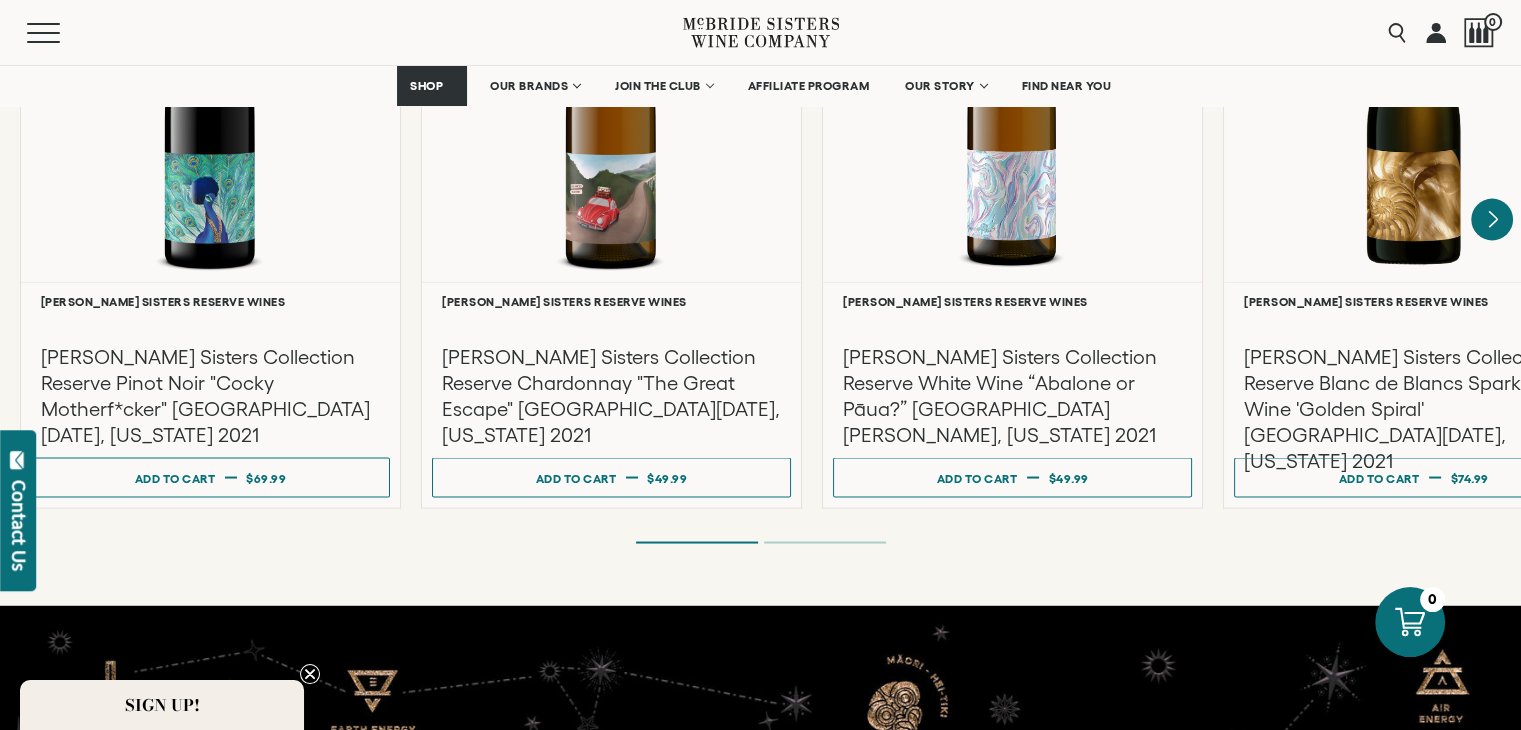 click 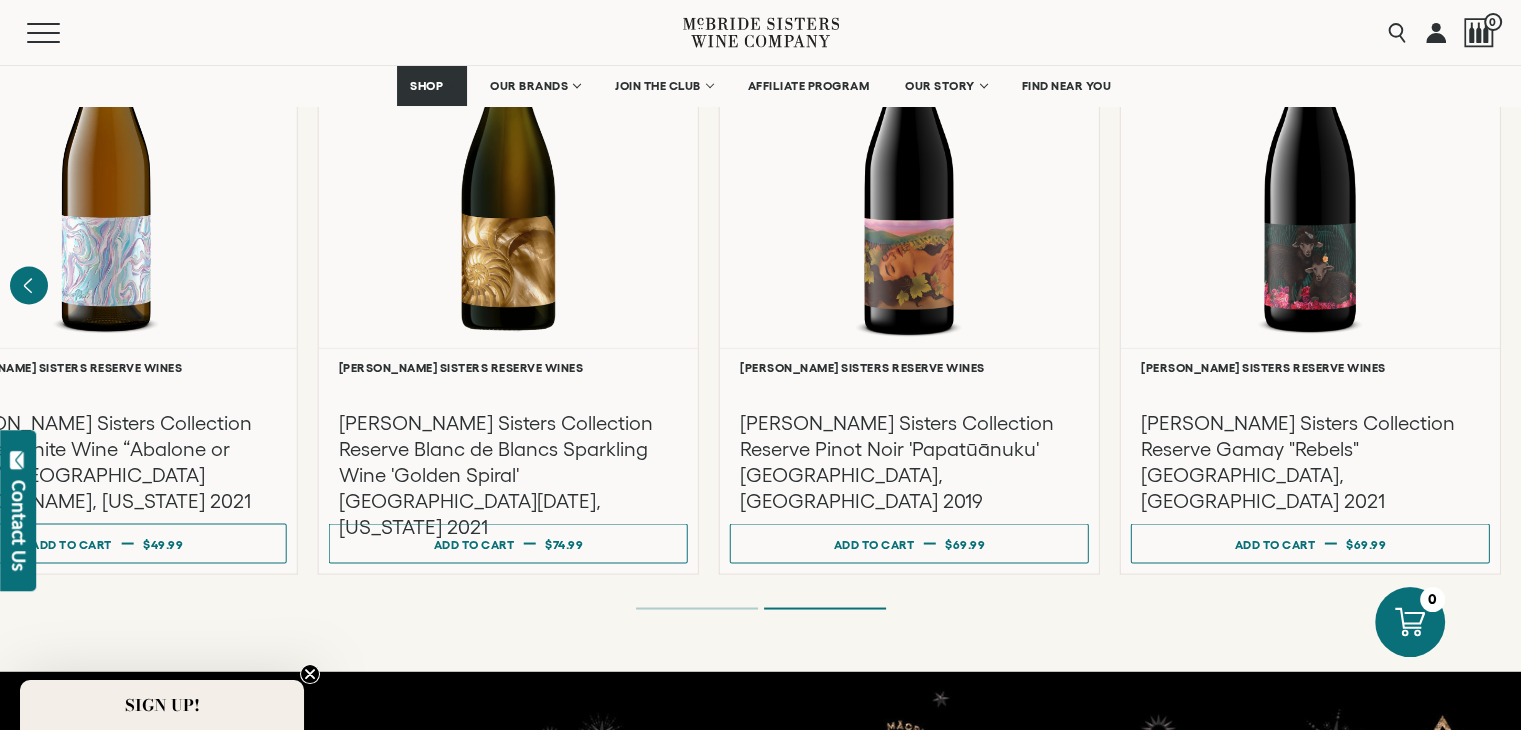scroll, scrollTop: 3510, scrollLeft: 0, axis: vertical 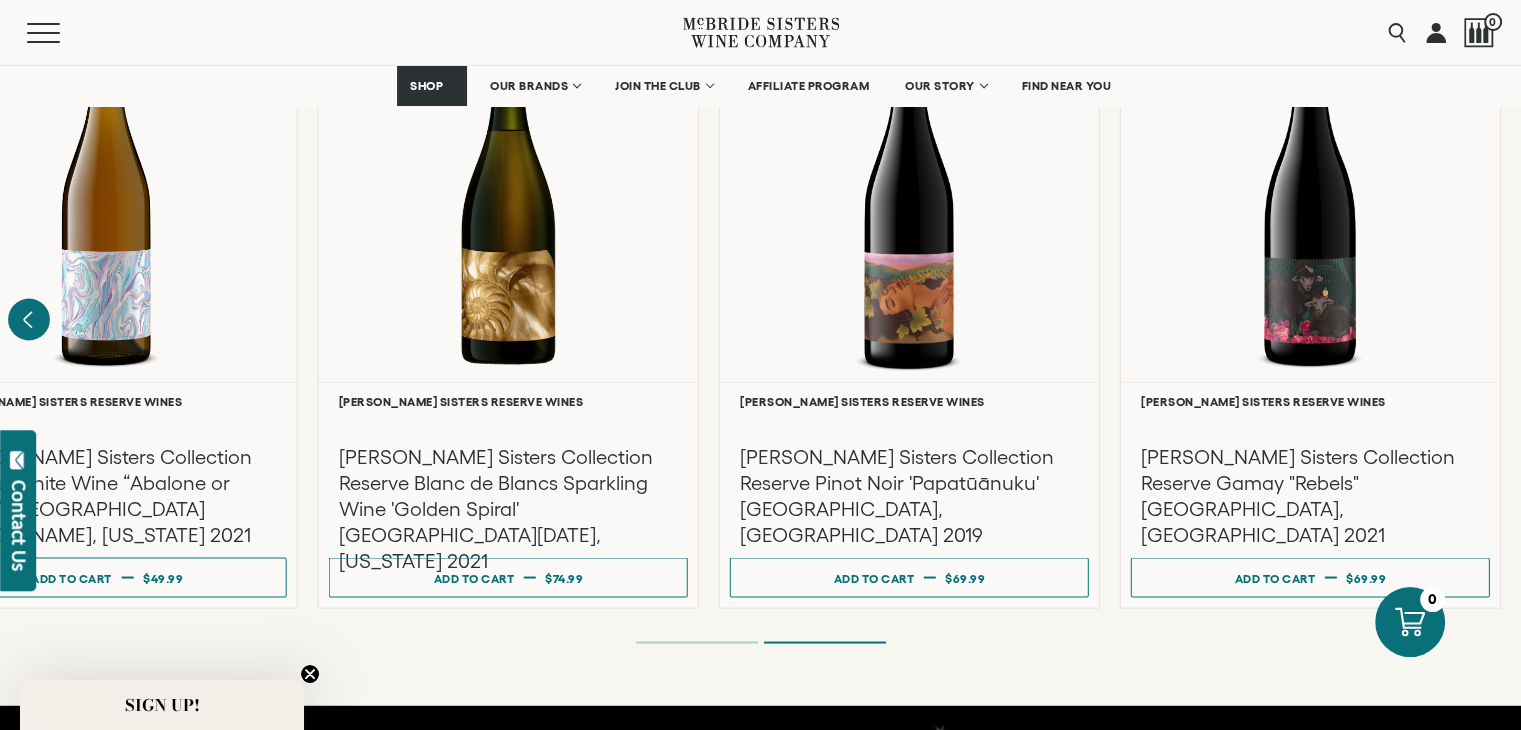 click 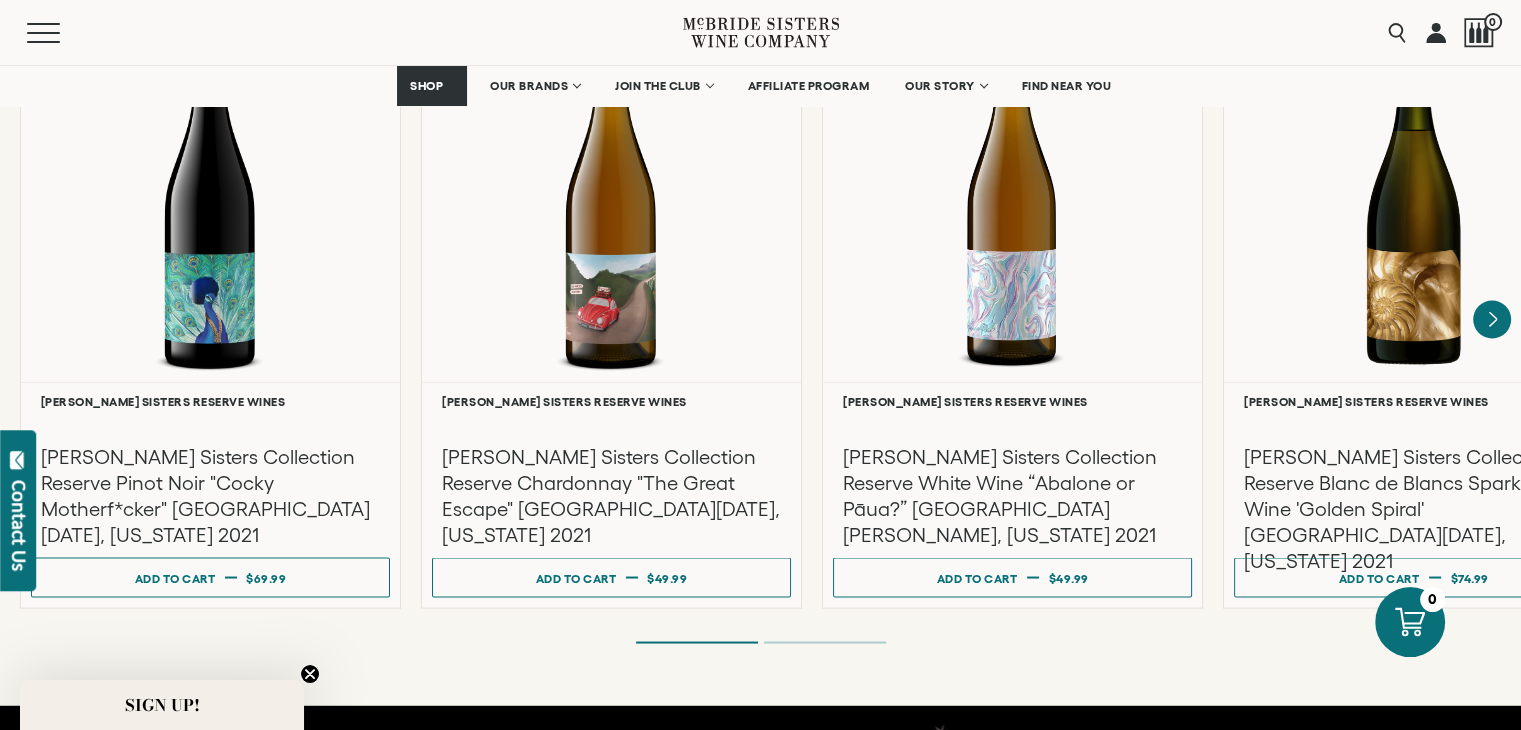 scroll, scrollTop: 3410, scrollLeft: 0, axis: vertical 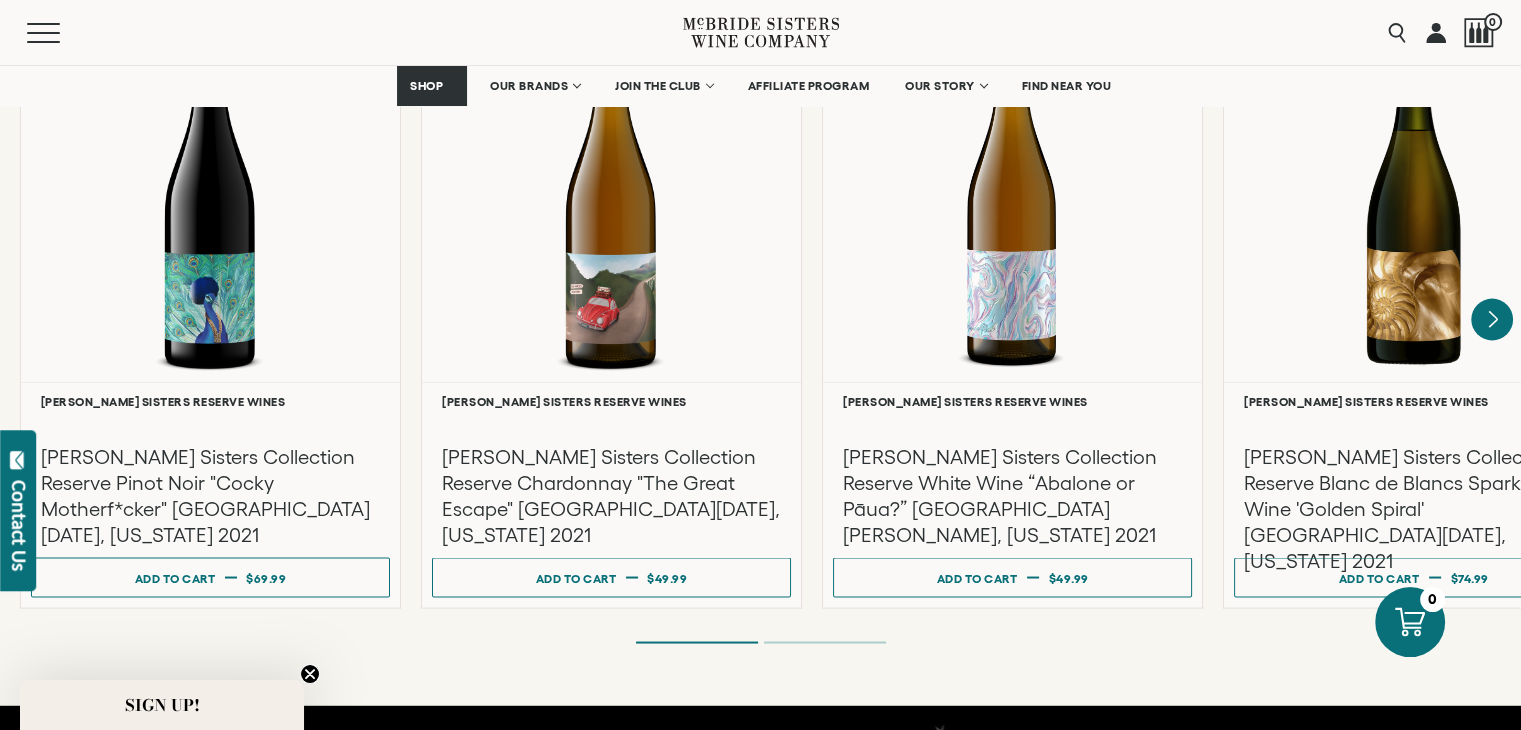 click 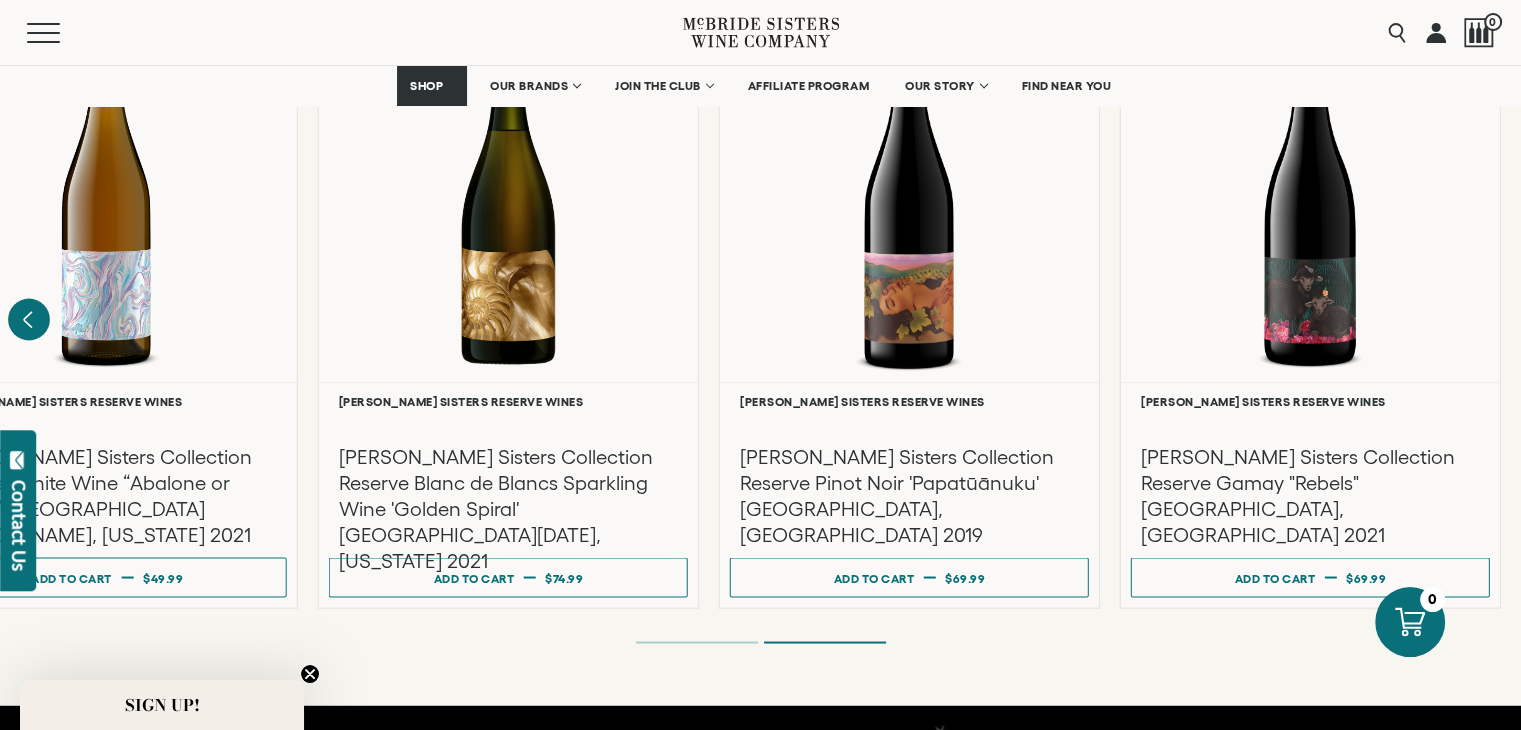click 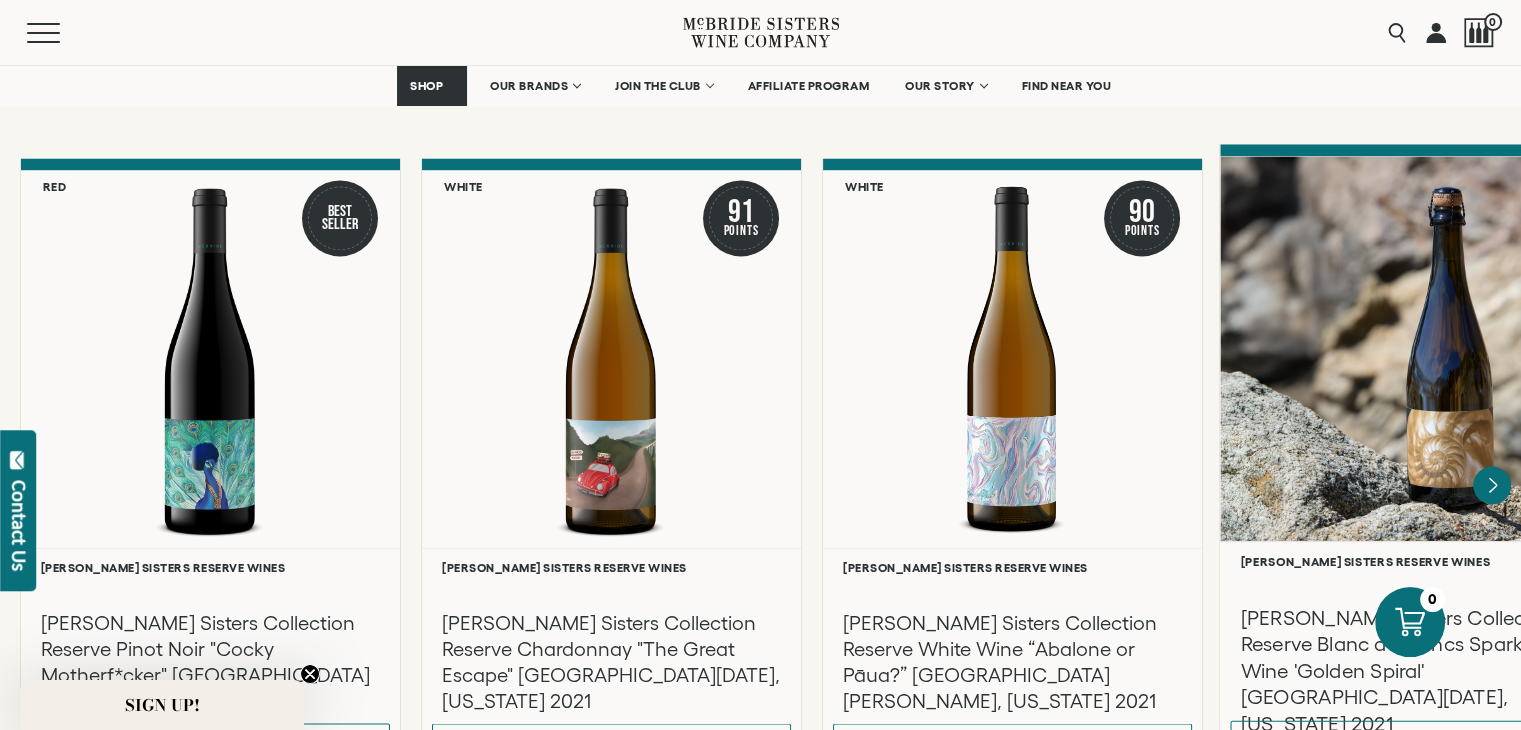 scroll, scrollTop: 3310, scrollLeft: 0, axis: vertical 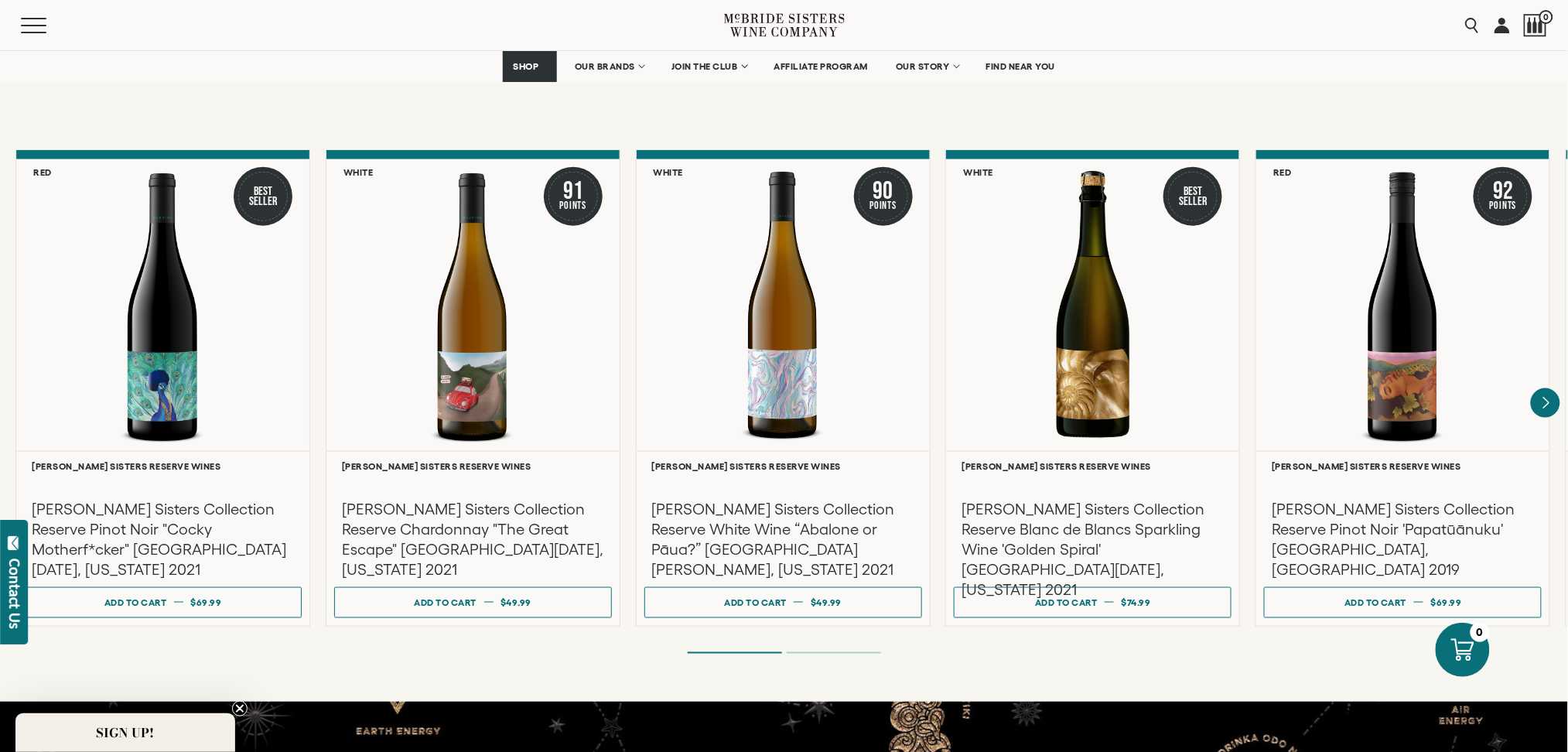 drag, startPoint x: 1168, startPoint y: 2, endPoint x: 863, endPoint y: 660, distance: 725.251 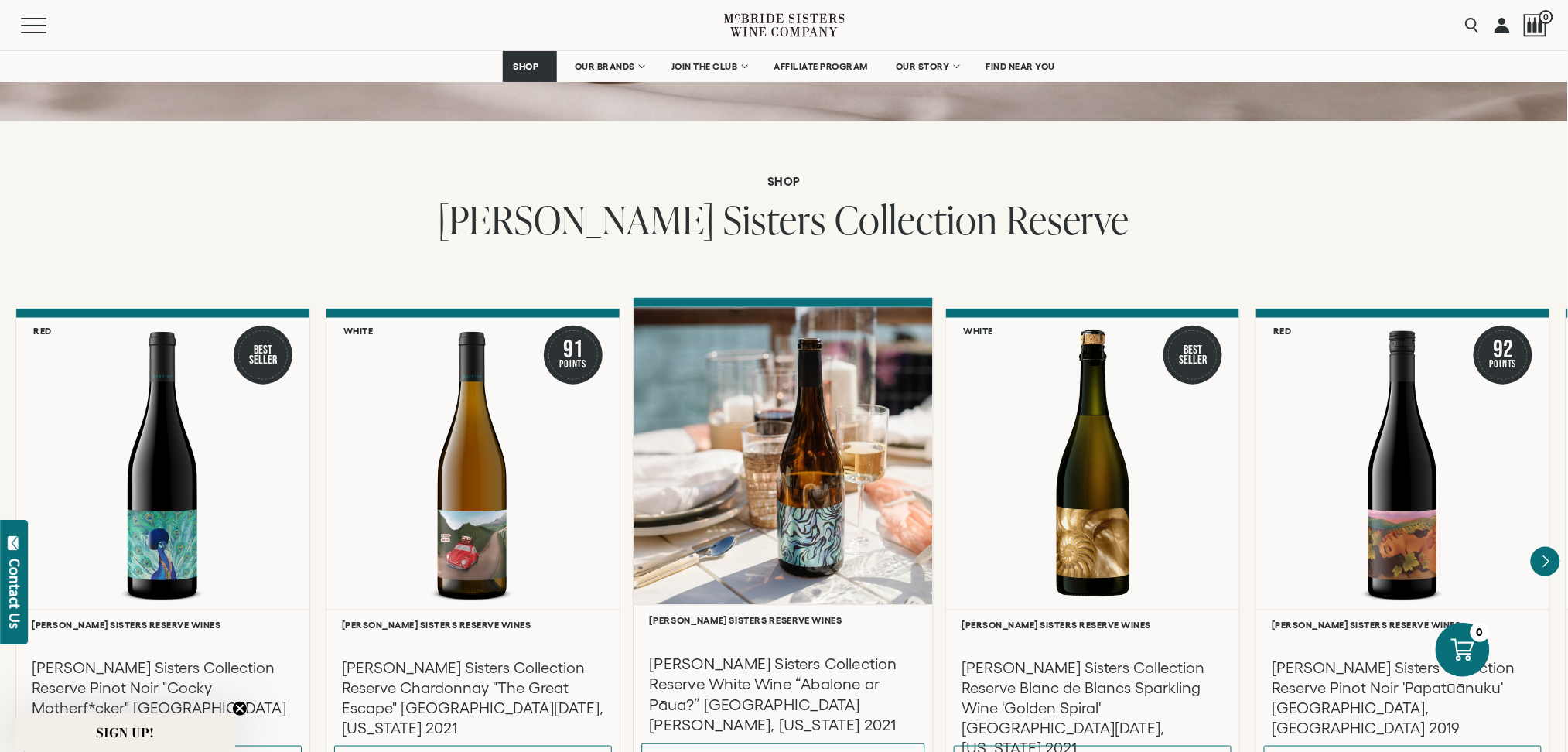 scroll, scrollTop: 2347, scrollLeft: 0, axis: vertical 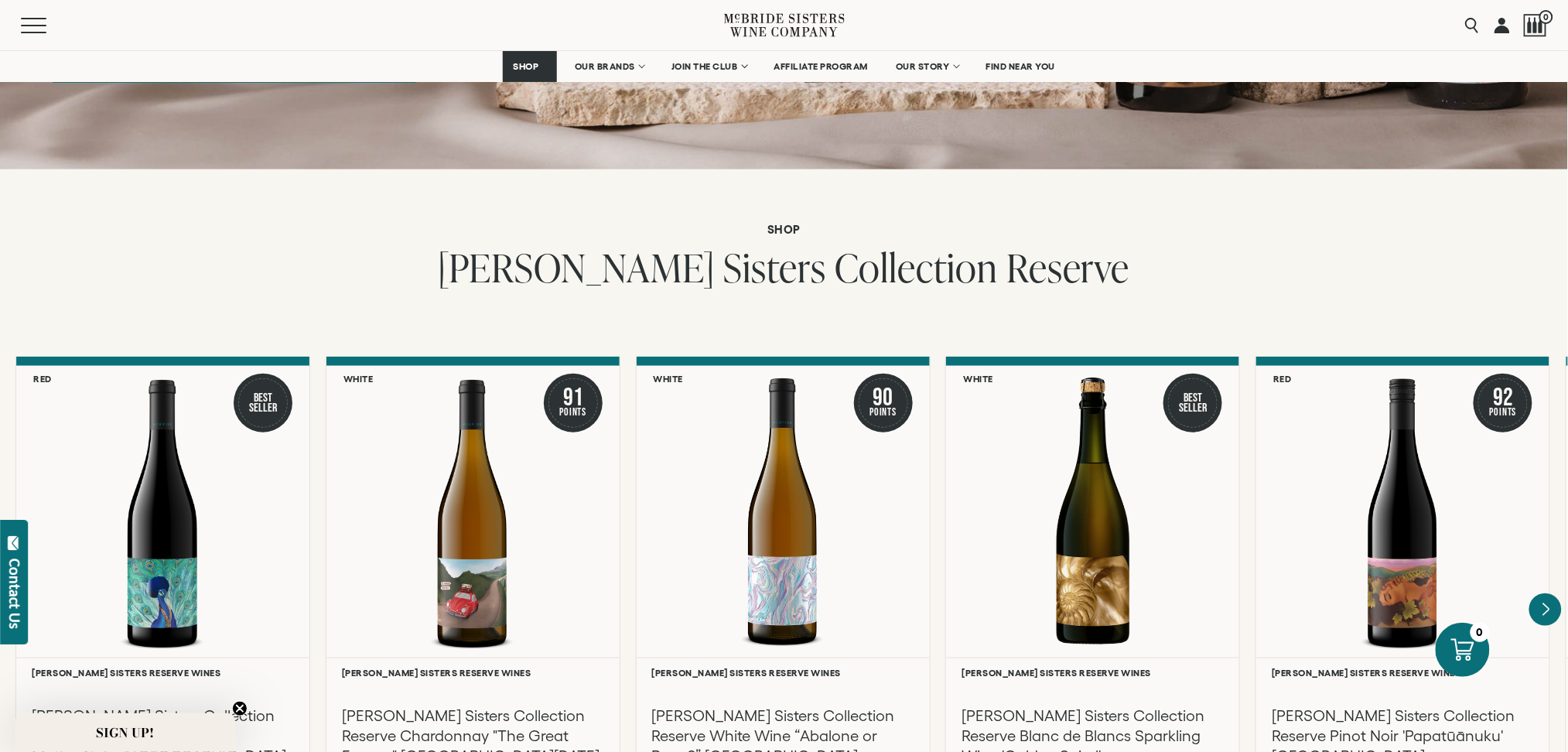 click 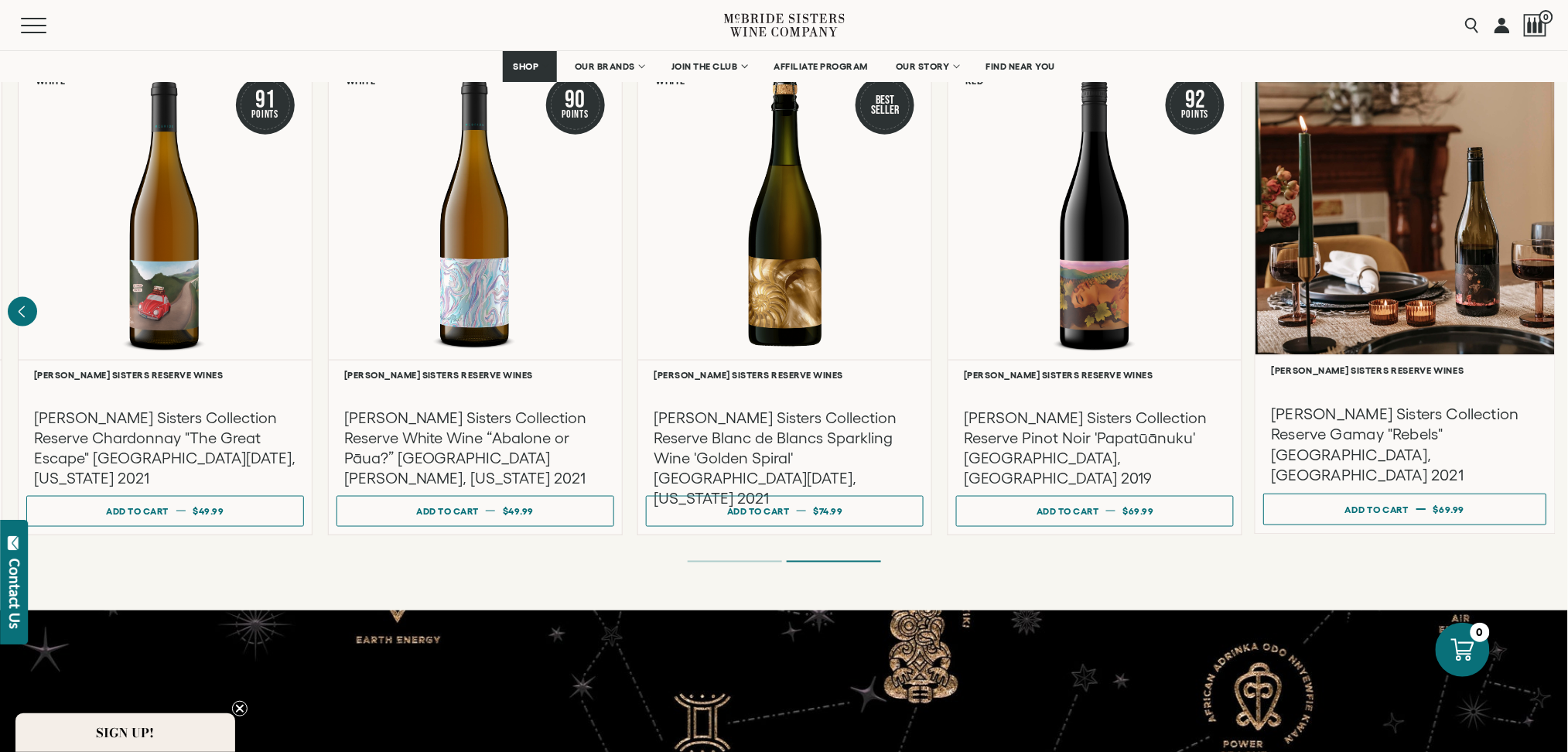 scroll, scrollTop: 2657, scrollLeft: 0, axis: vertical 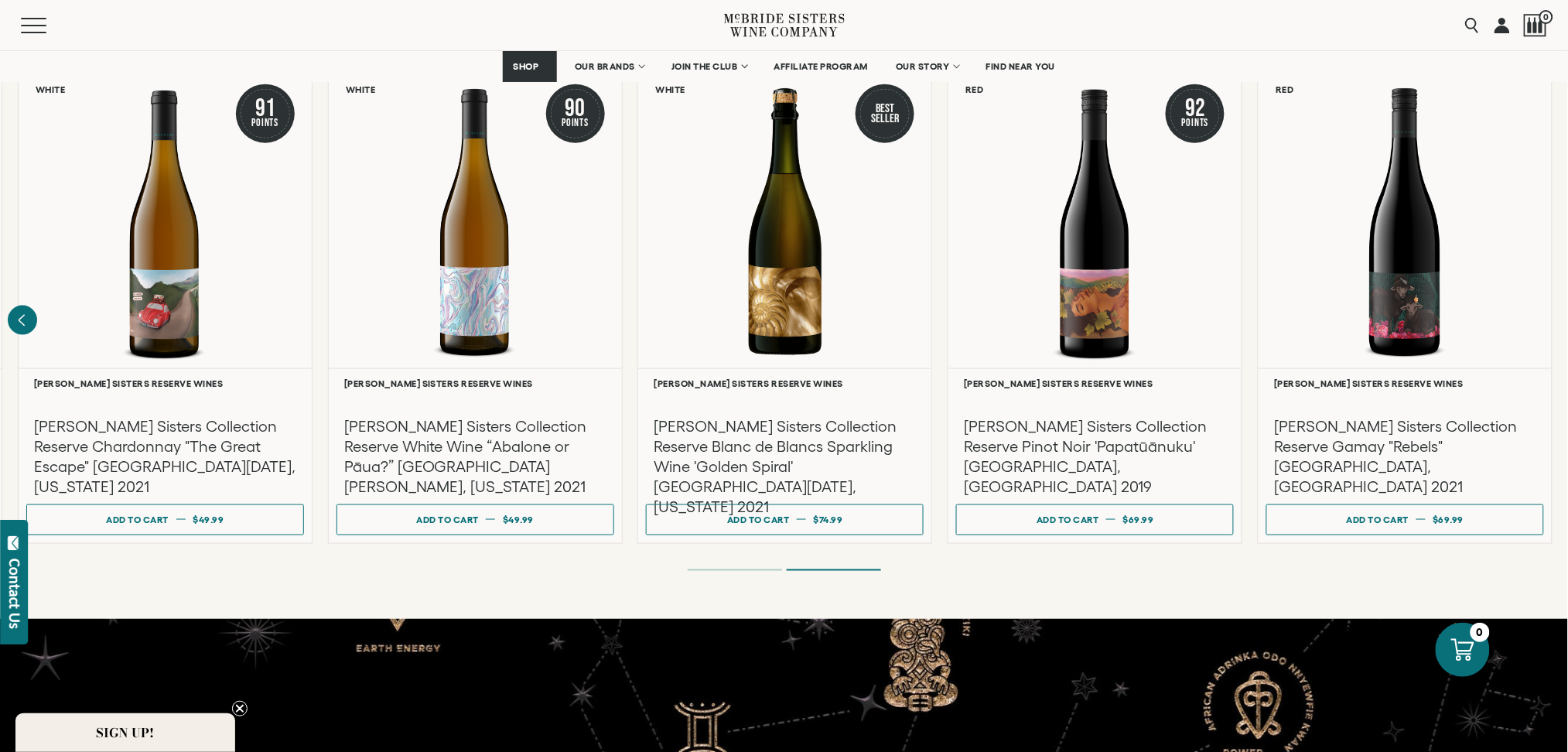 click on "**********" at bounding box center [784, 249] 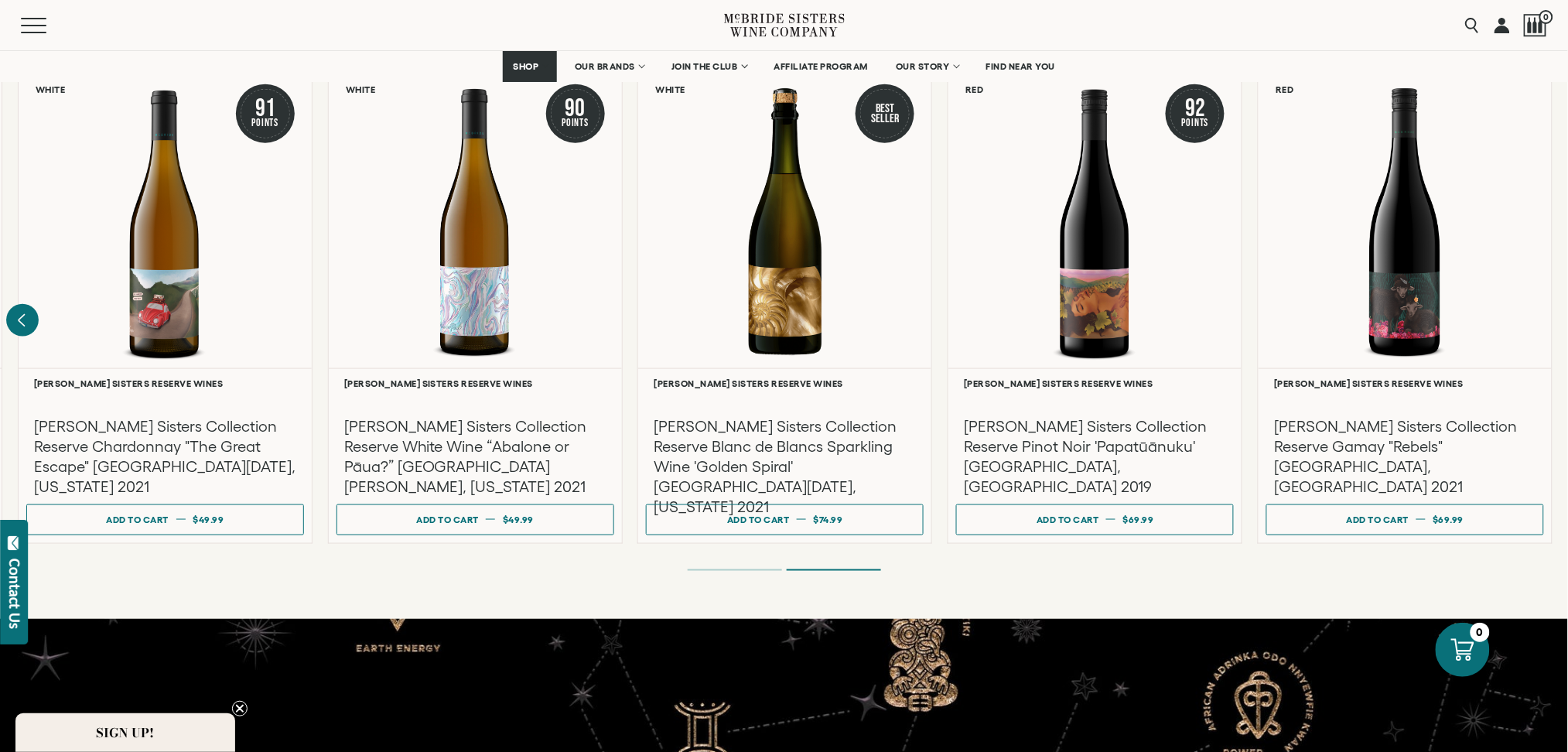 click 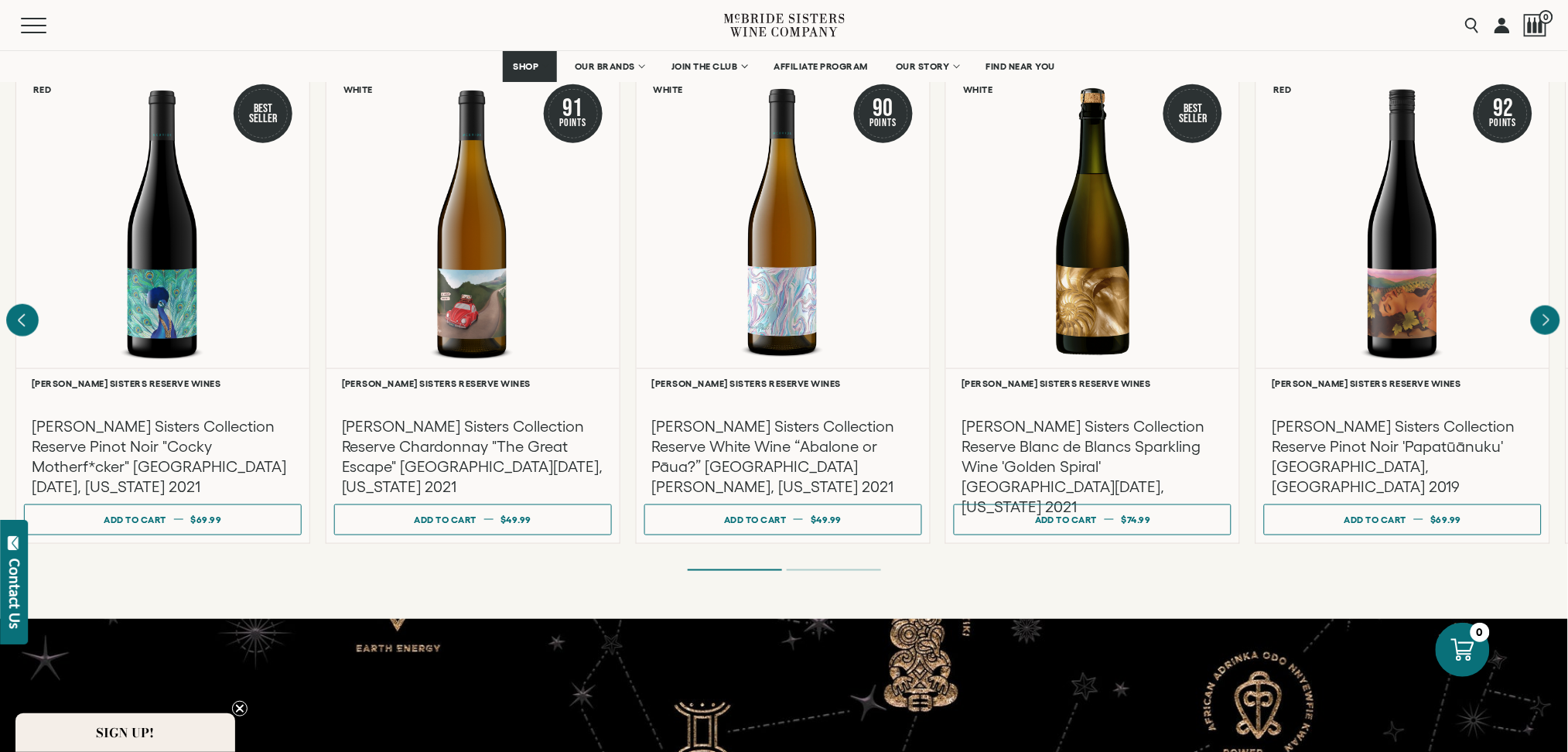 click at bounding box center [0, 0] 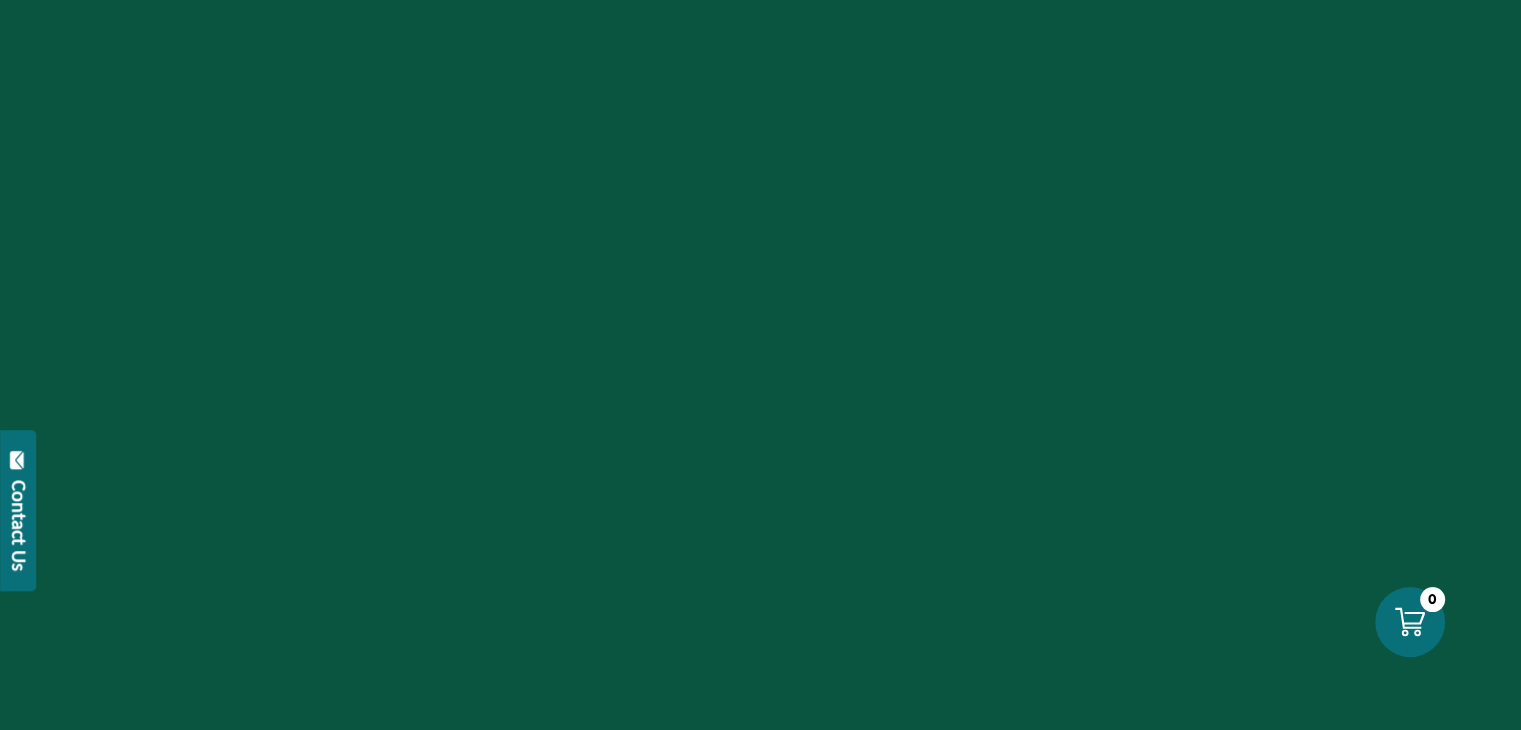 scroll, scrollTop: 0, scrollLeft: 0, axis: both 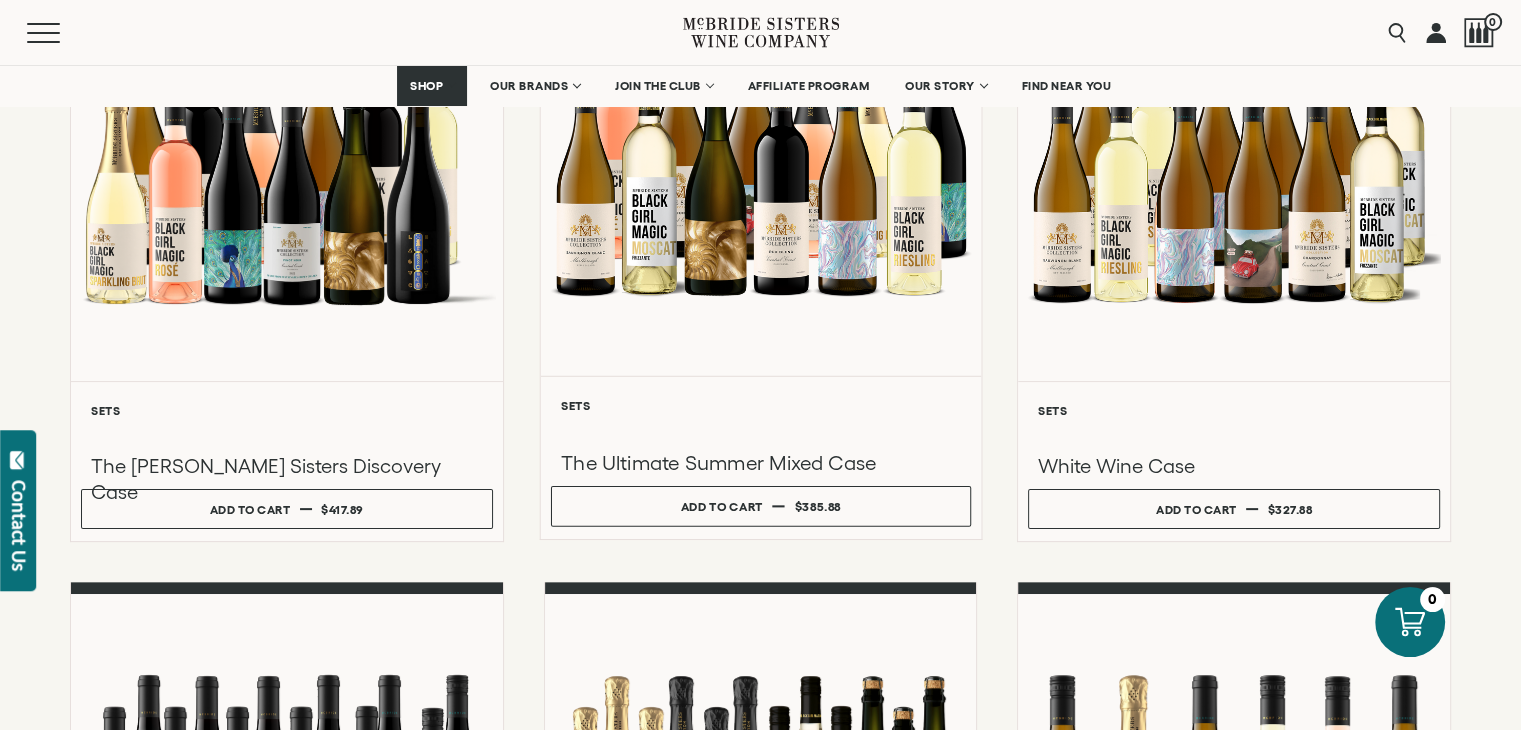 click at bounding box center (760, 162) 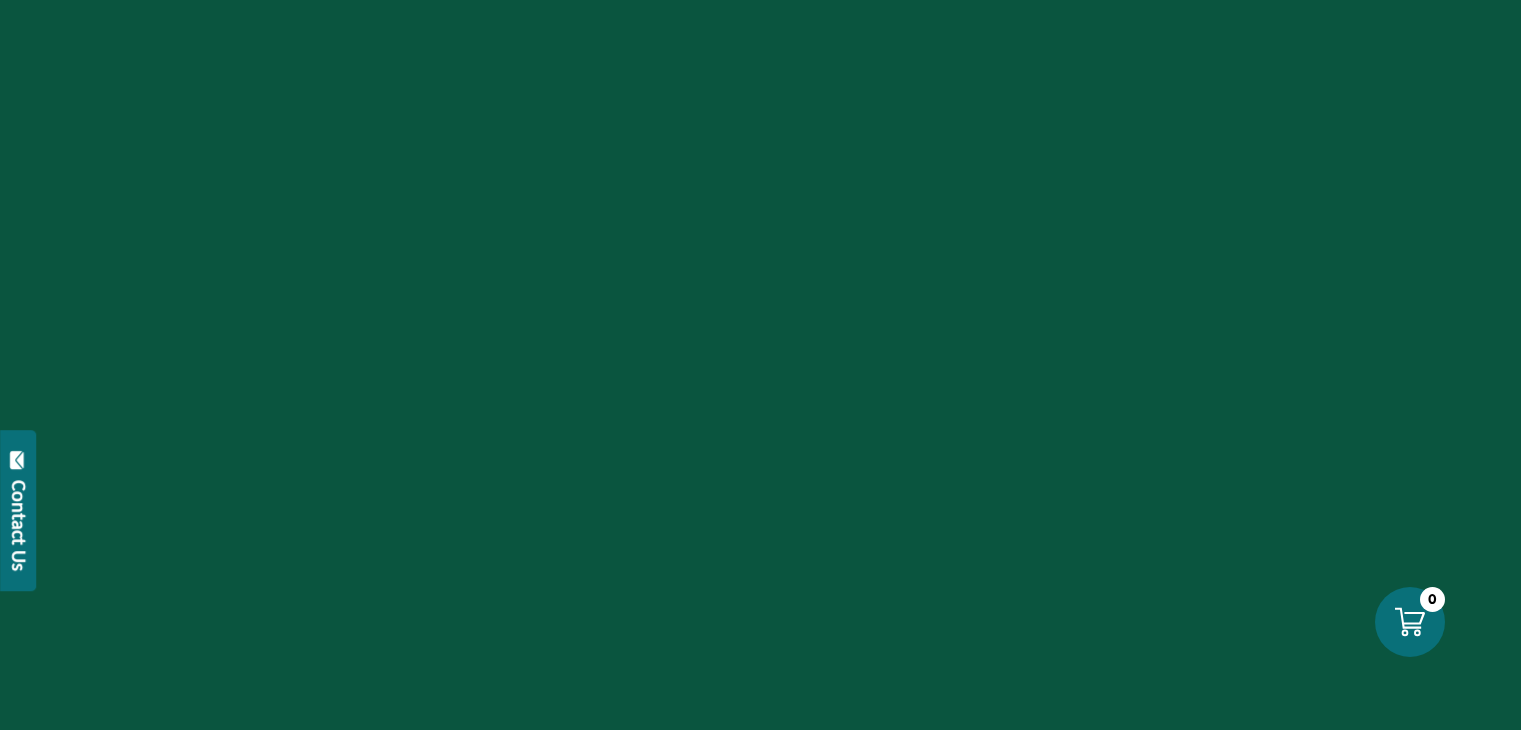 scroll, scrollTop: 0, scrollLeft: 0, axis: both 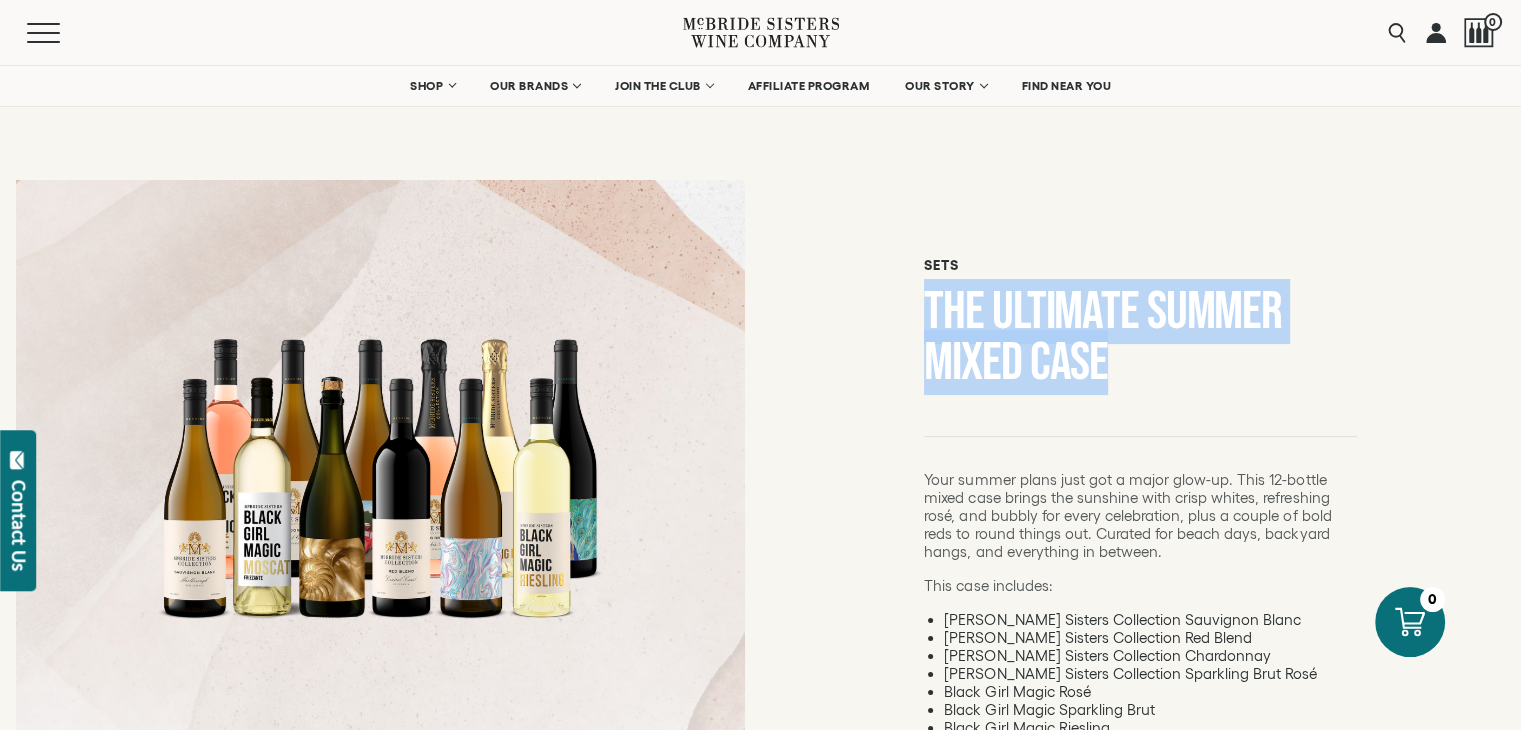 drag, startPoint x: 1116, startPoint y: 368, endPoint x: 921, endPoint y: 317, distance: 201.55893 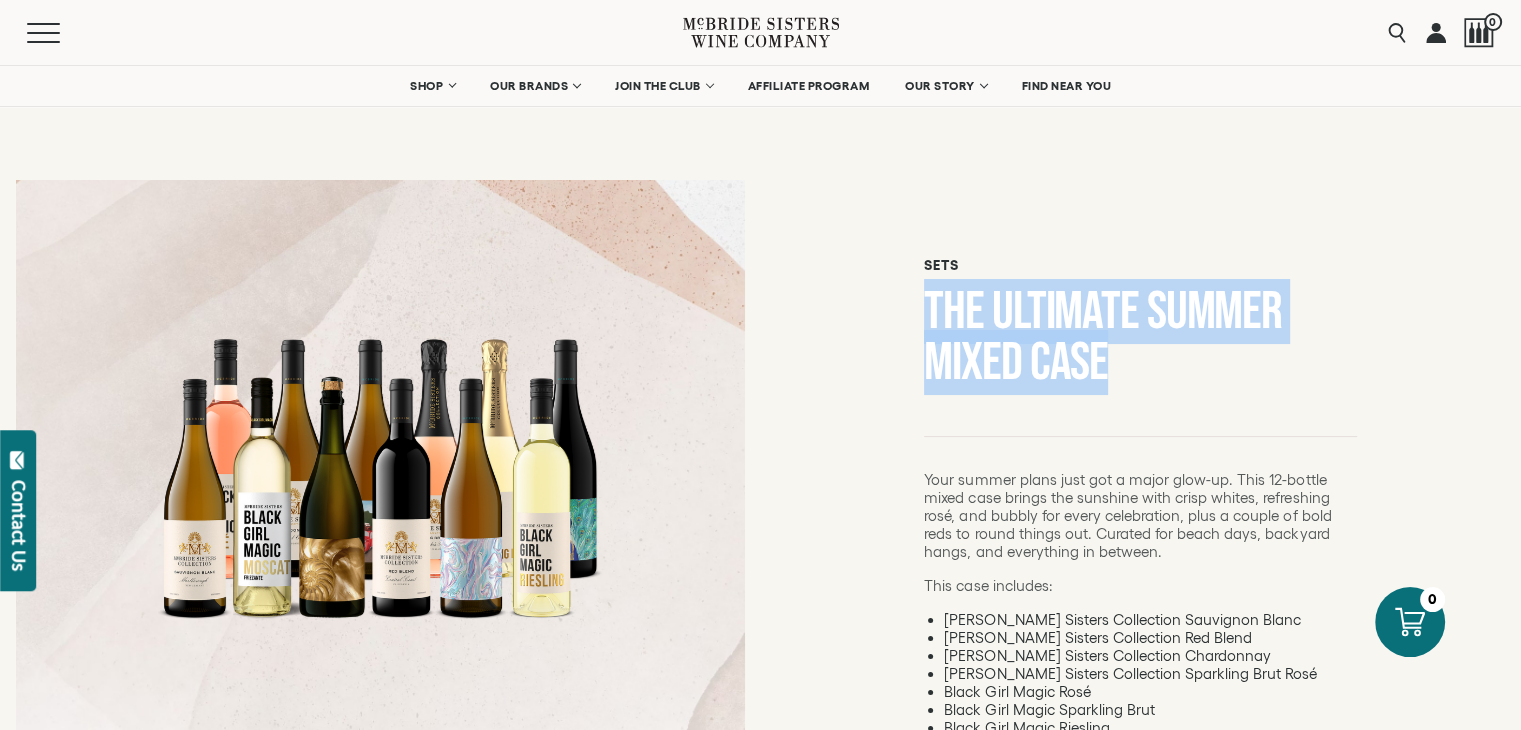 click on "Sets
The Ultimate Summer Mixed Case
This case includes:
McBride Sisters Collection Sauvignon Blanc
McBride Sisters Collection Red Blend
McBride Sisters Collection Chardonnay
McBride Sisters Collection Sparkling Brut Rosé
Black Girl Magic Rosé
Black Girl Magic Riesling" at bounding box center [1141, 801] 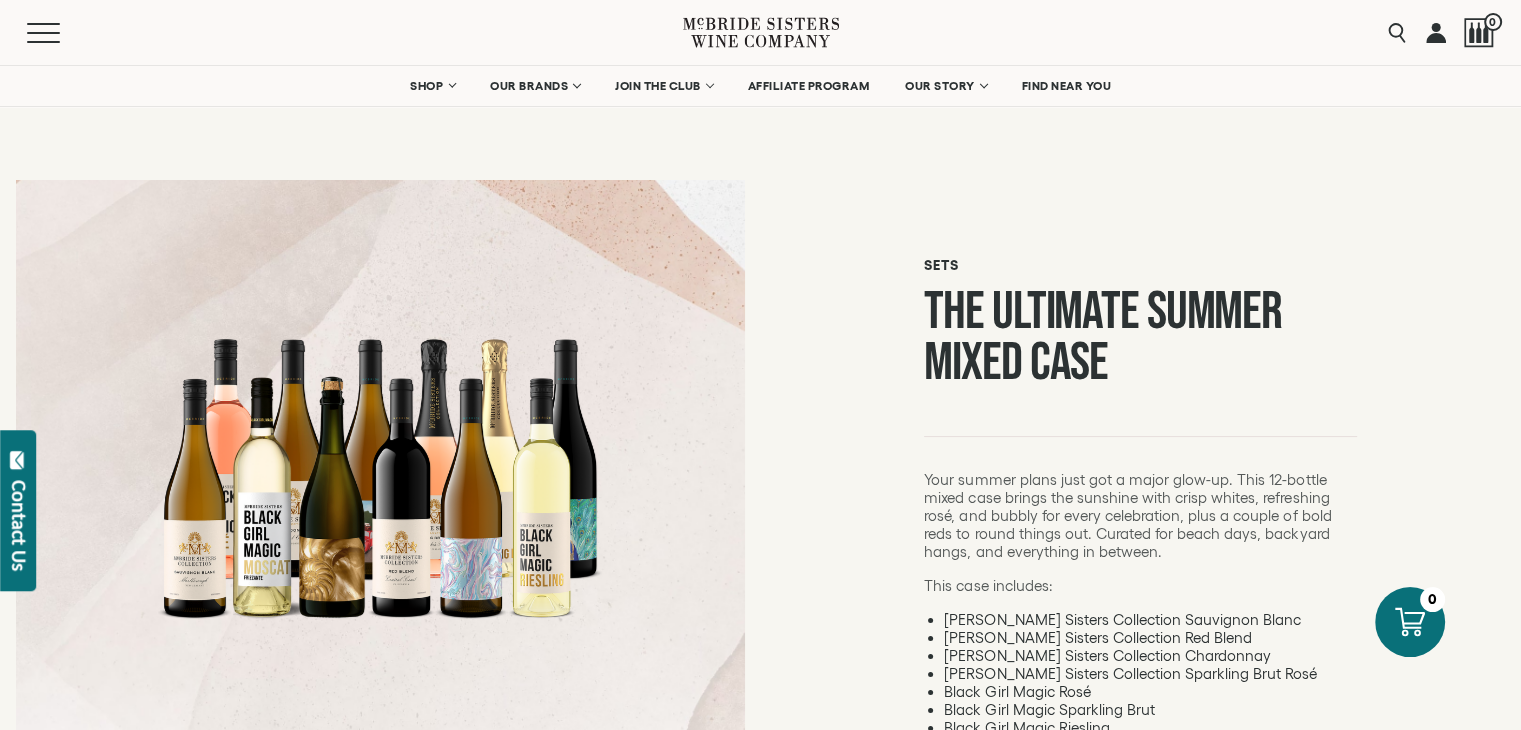 click at bounding box center (380, 477) 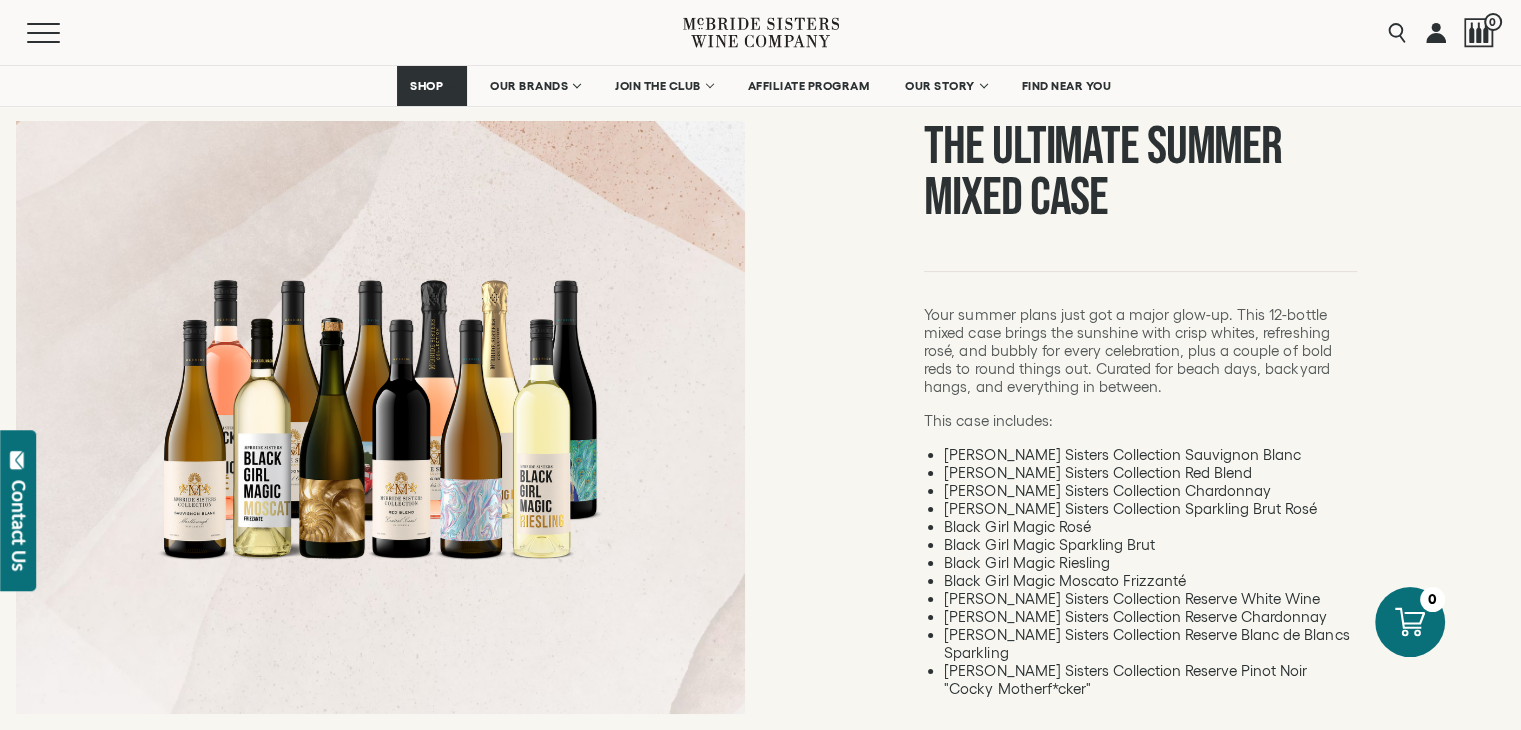 scroll, scrollTop: 200, scrollLeft: 0, axis: vertical 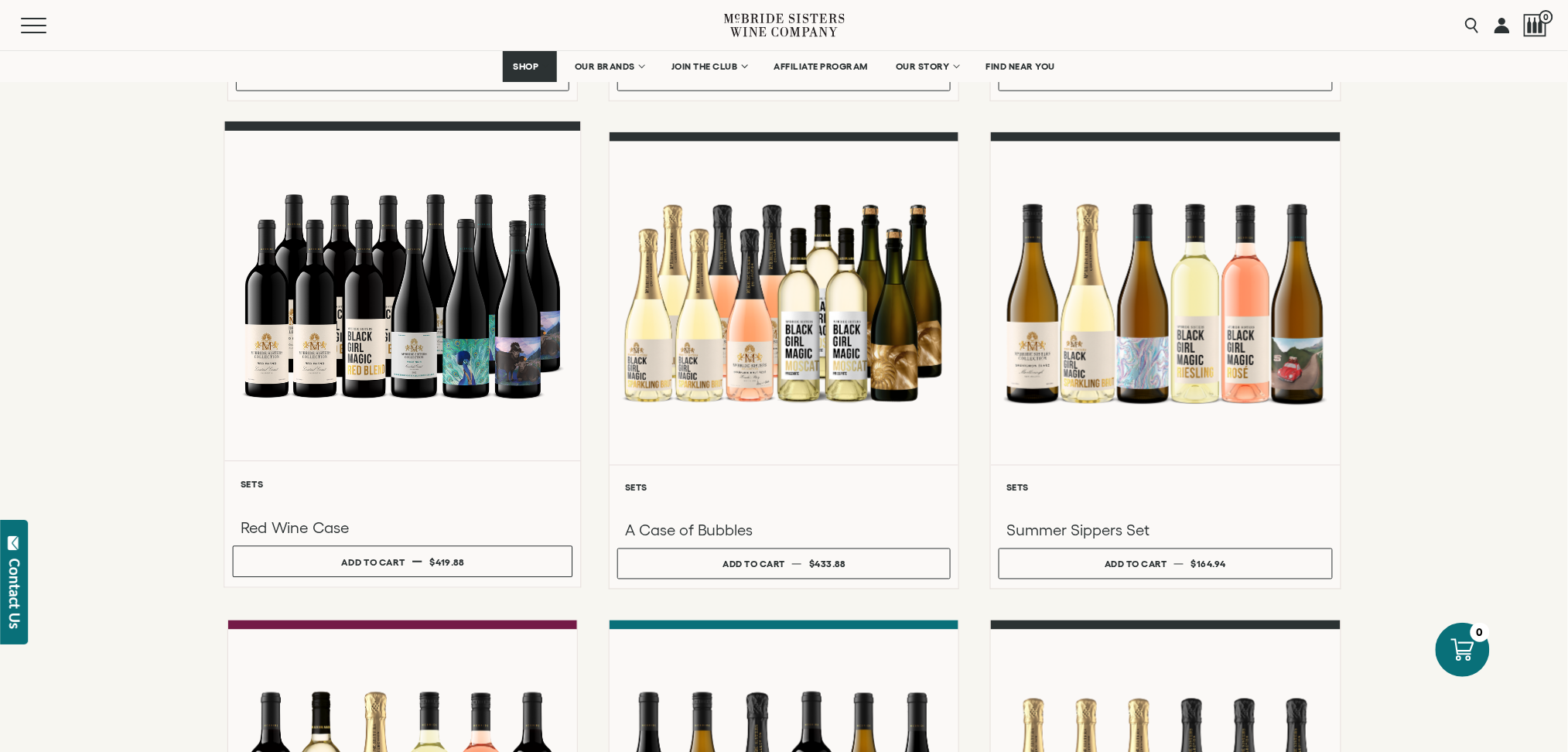 click at bounding box center [402, 296] 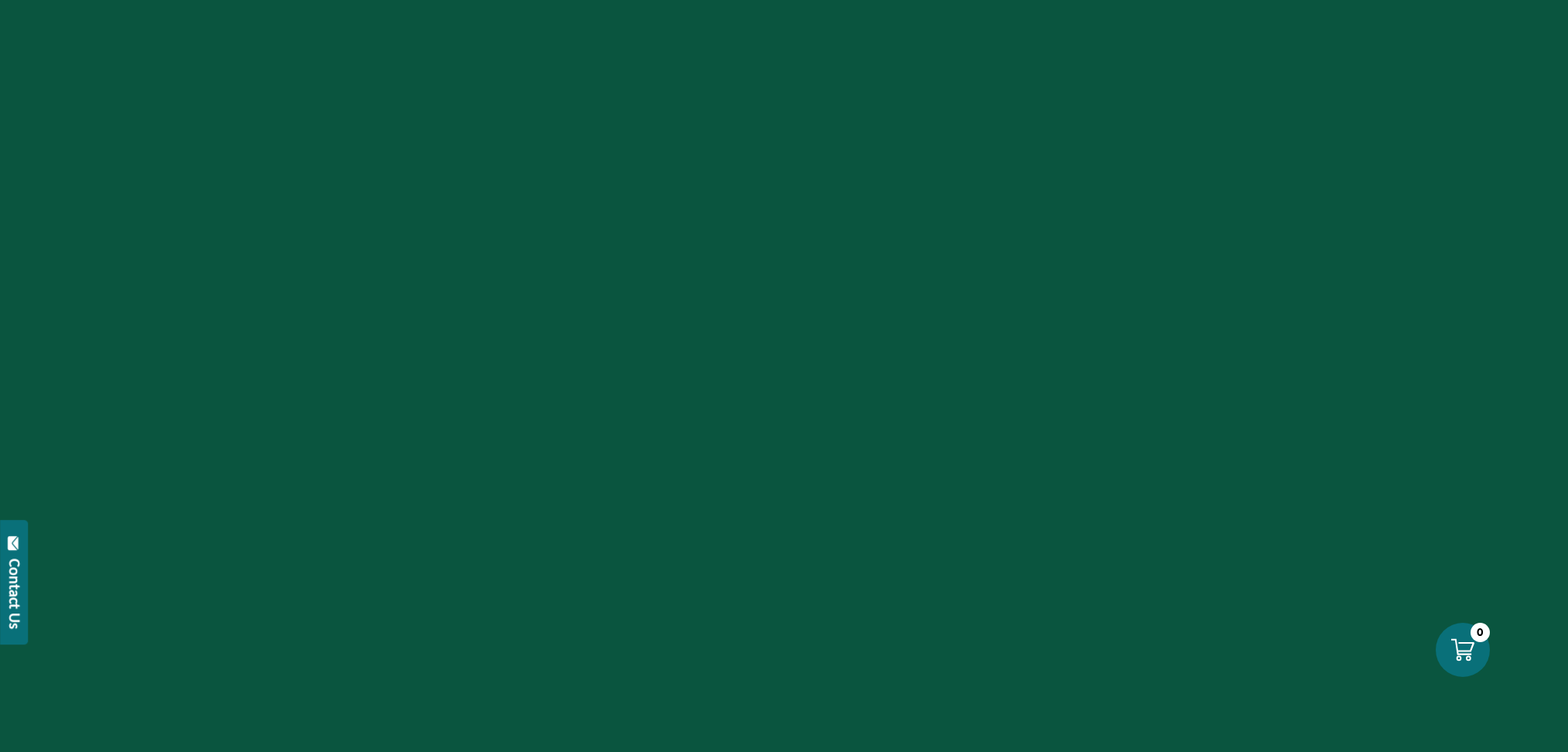 scroll, scrollTop: 0, scrollLeft: 0, axis: both 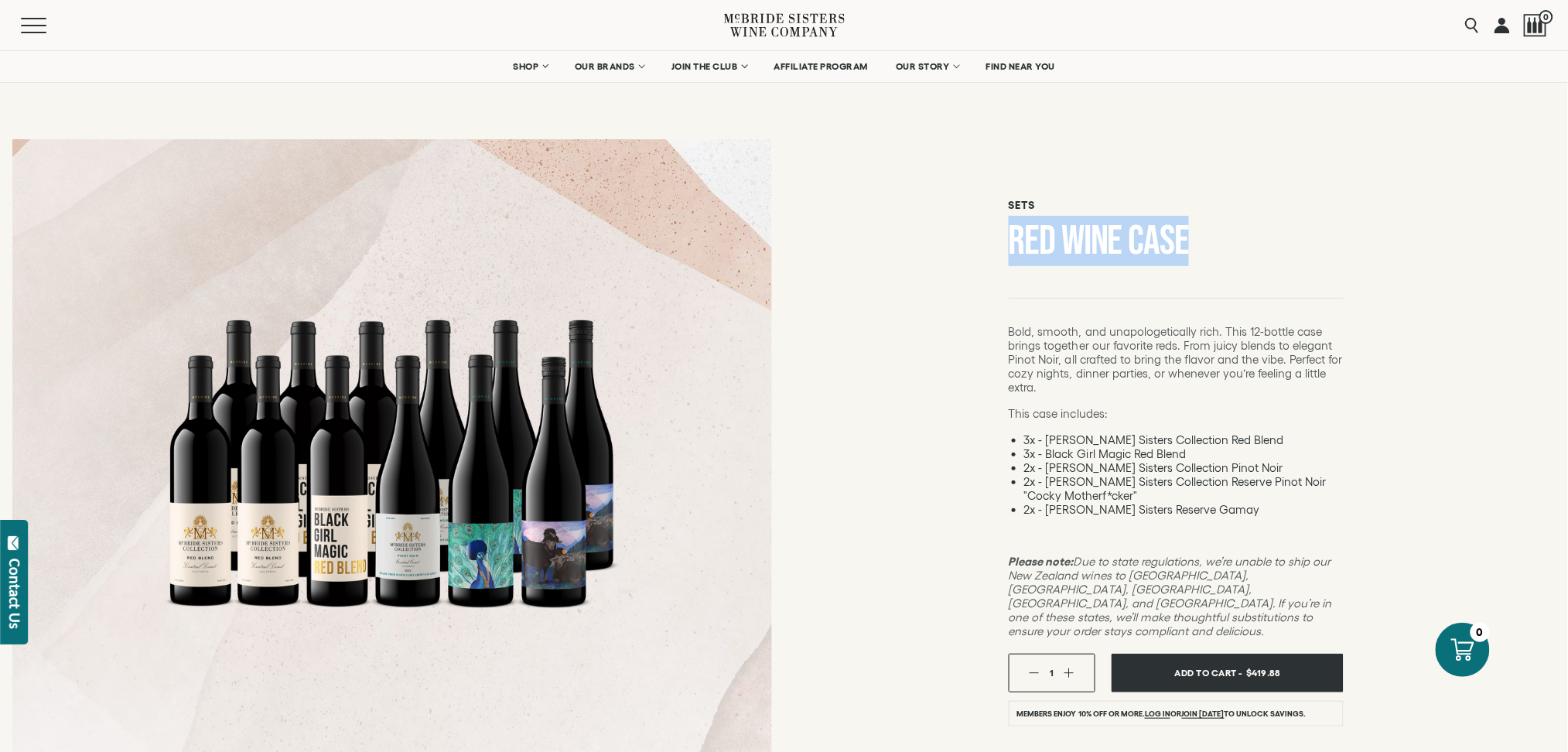 drag, startPoint x: 1205, startPoint y: 235, endPoint x: 1015, endPoint y: 235, distance: 190 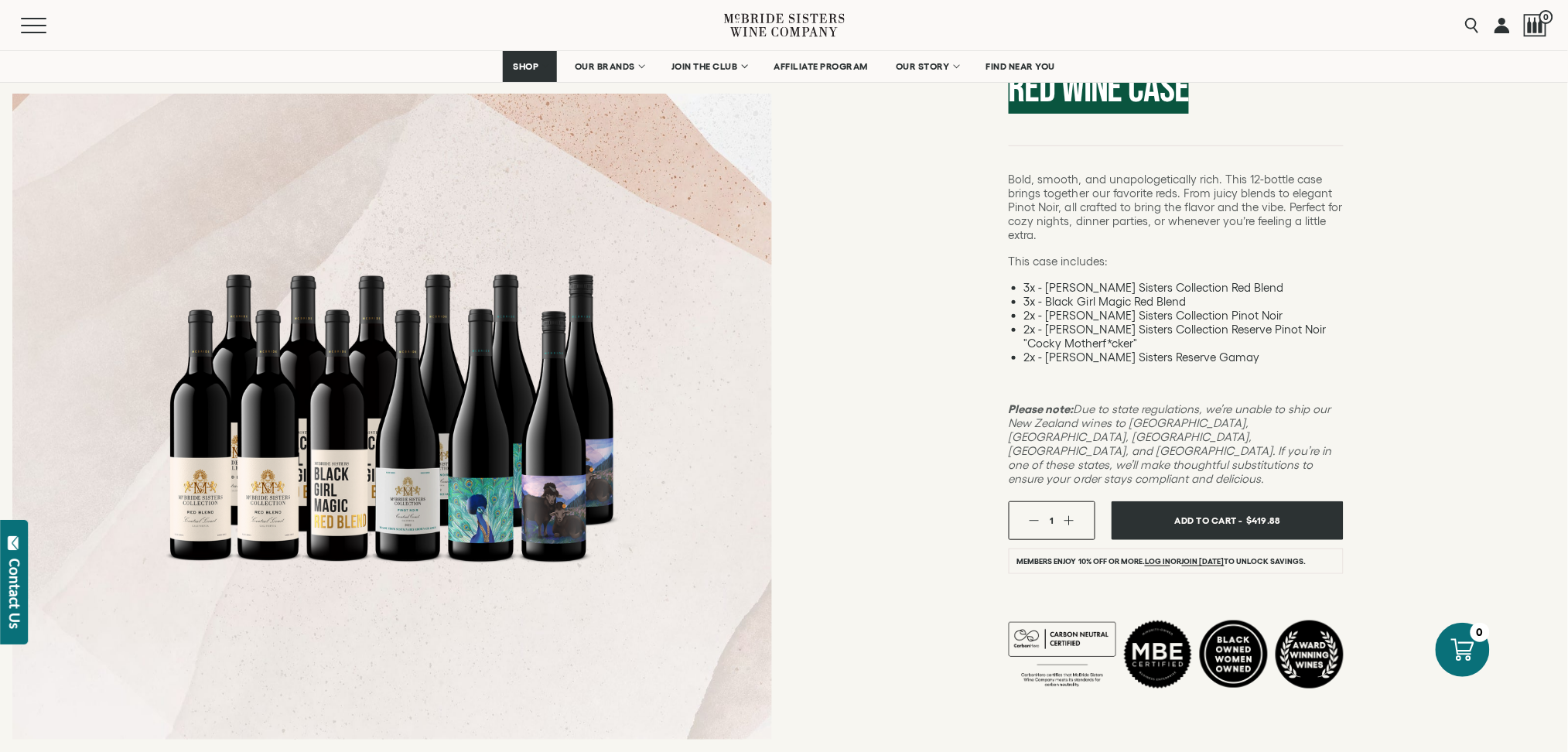 scroll, scrollTop: 103, scrollLeft: 0, axis: vertical 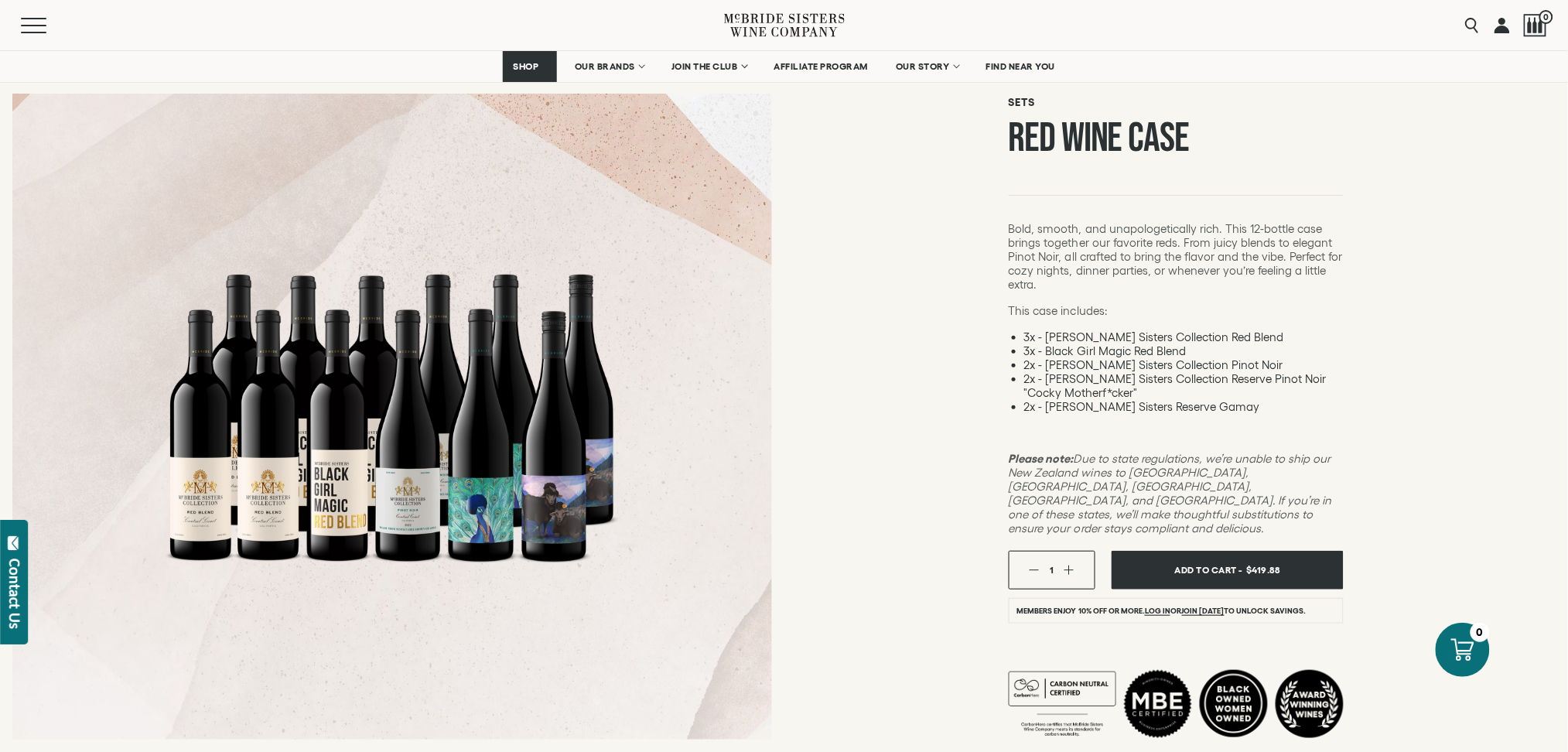 click on "Sets
Red Wine Case
Bold, smooth, and unapologetically rich. This 12-bottle case brings together our favorite reds. From juicy blends to elegant Pinot Noir, all crafted to bring the flavor and the vibe. Perfect for cozy nights, dinner parties, or whenever you’re feeling a little extra.
This case includes:" at bounding box center (1176, 414) 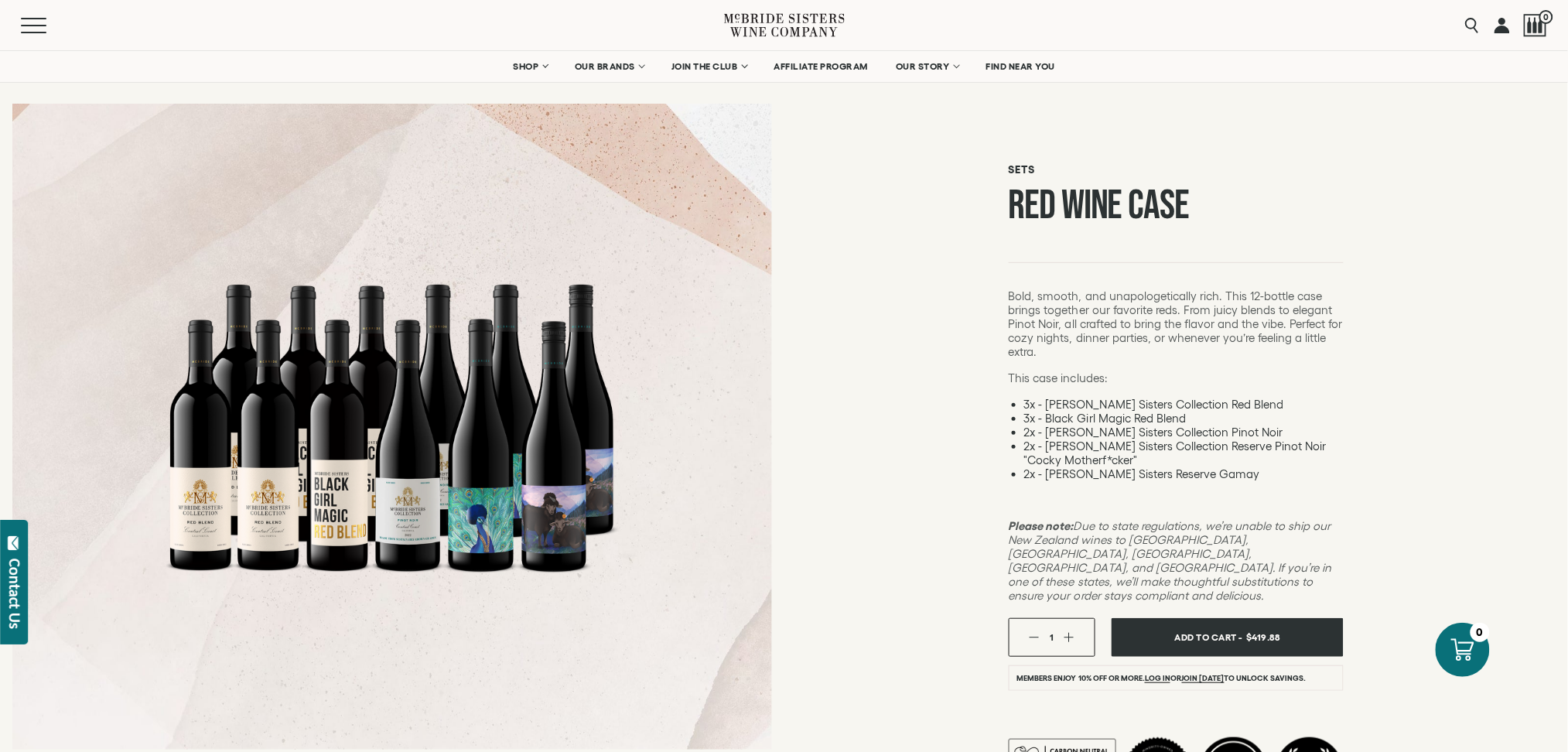 scroll, scrollTop: 0, scrollLeft: 0, axis: both 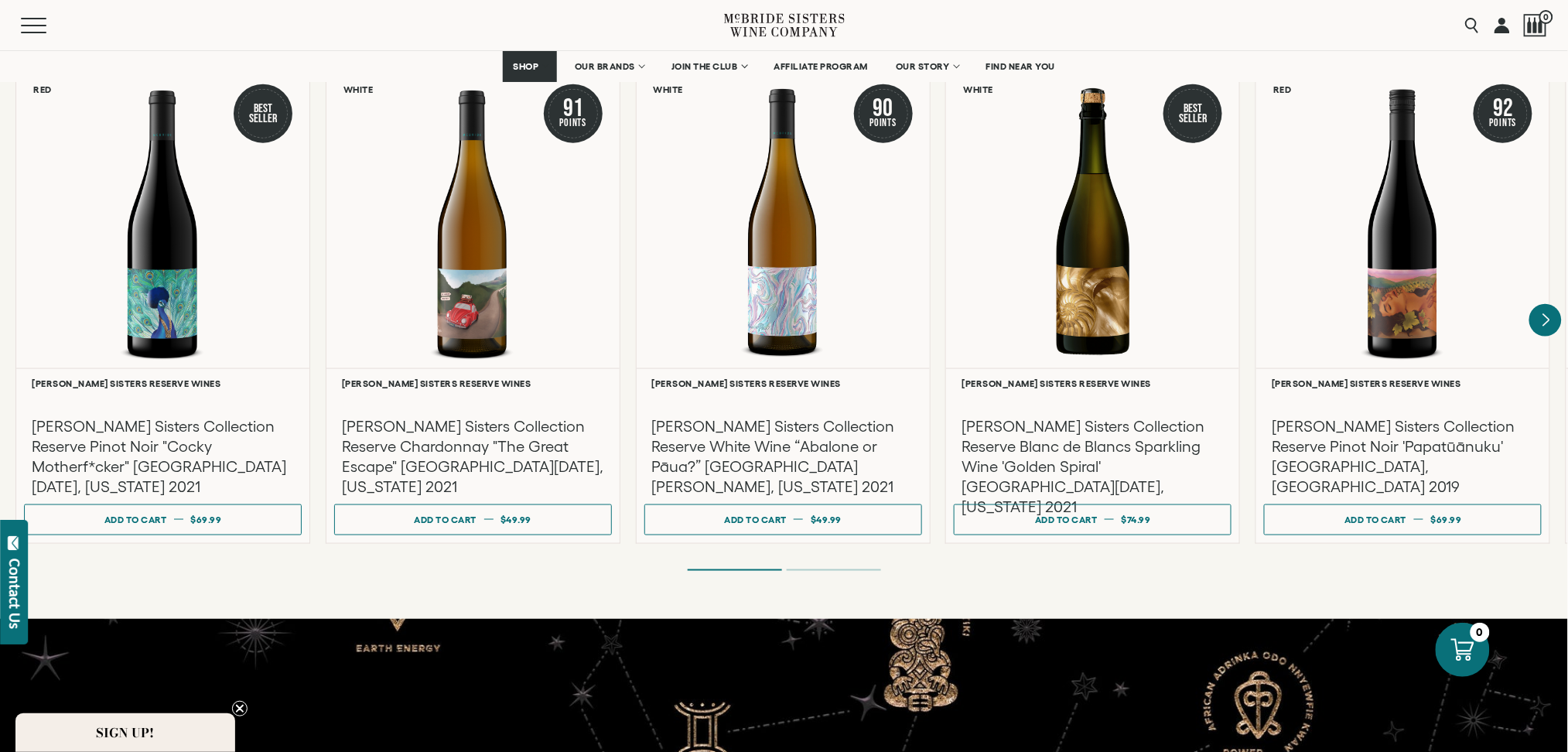 click 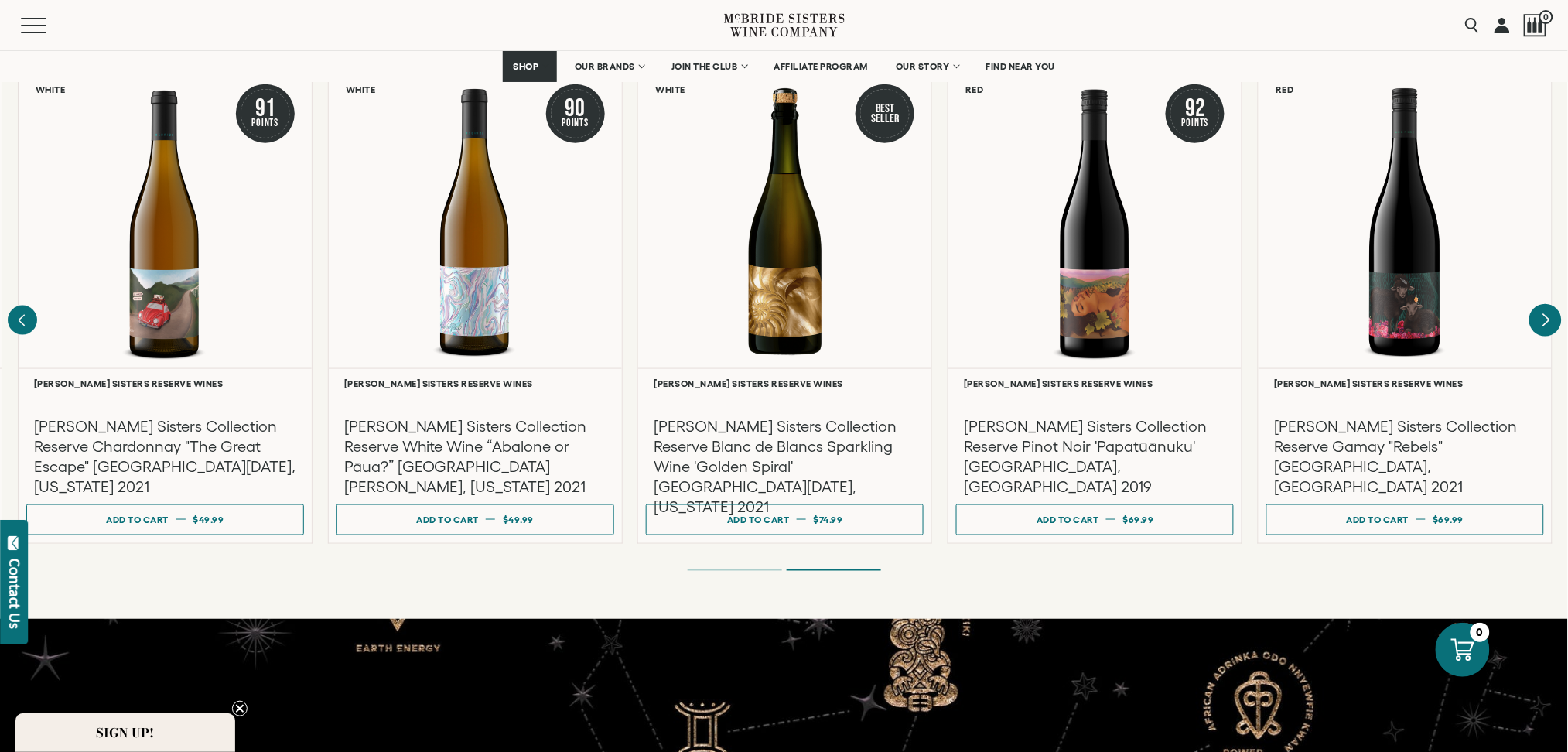 click at bounding box center [0, 0] 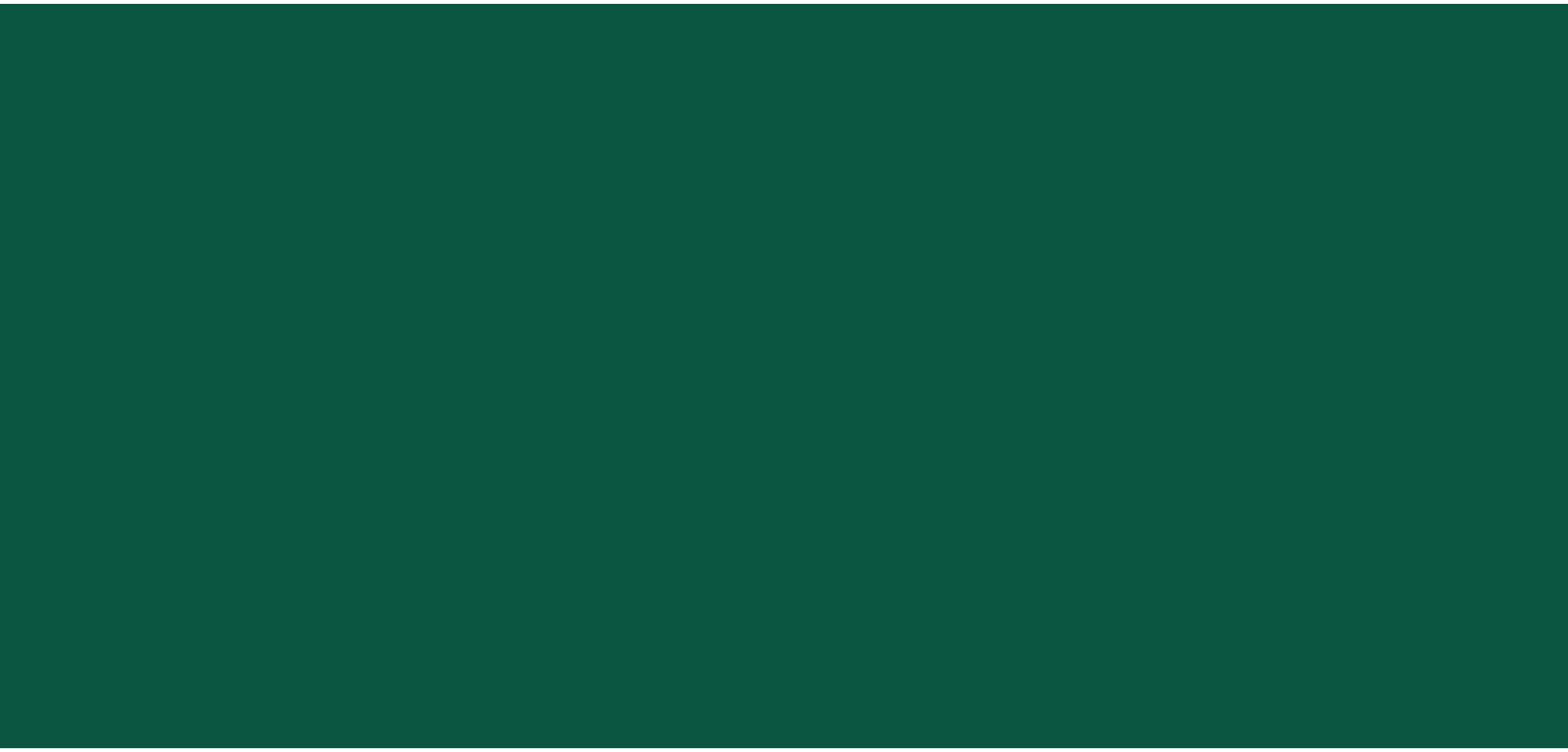 scroll, scrollTop: 0, scrollLeft: 0, axis: both 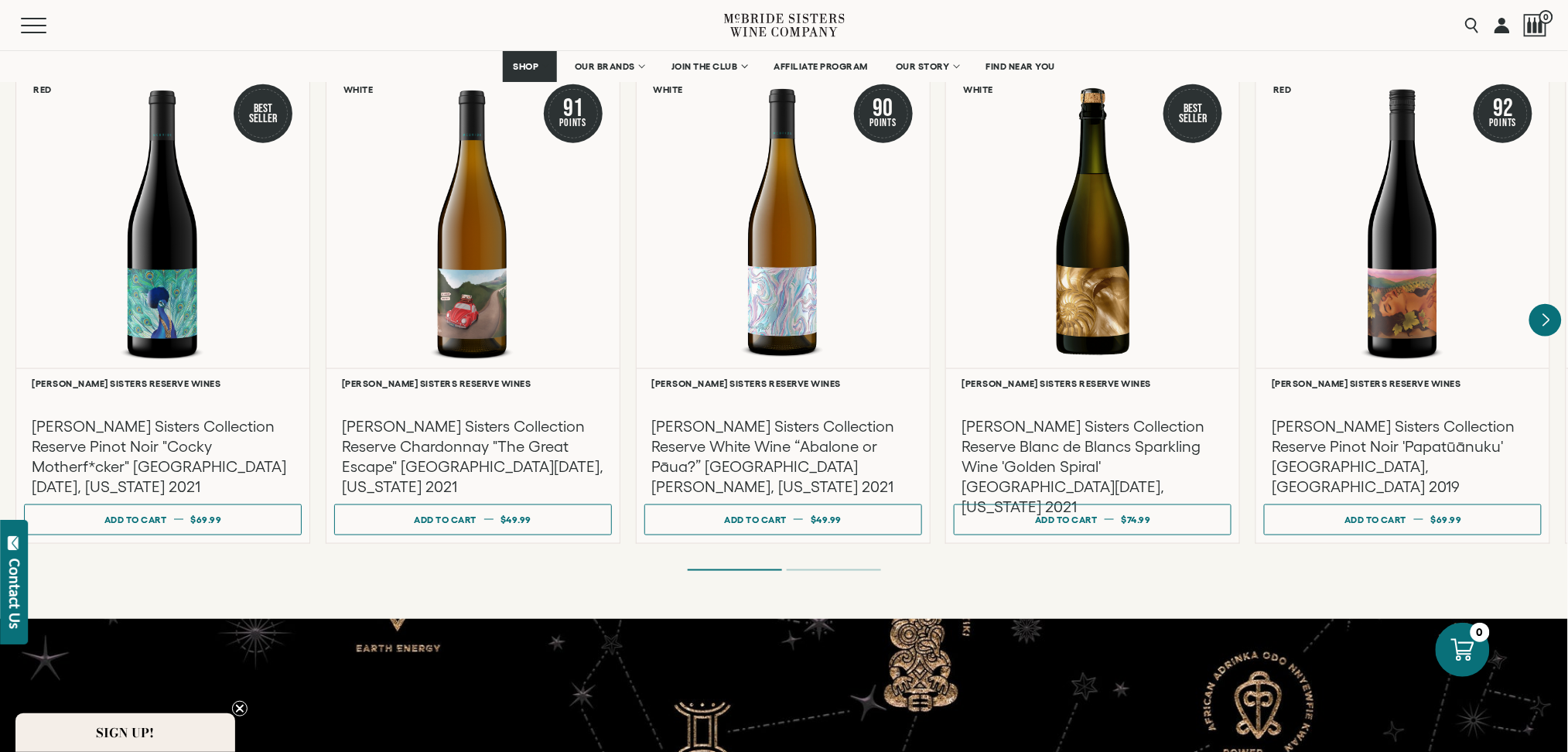 click 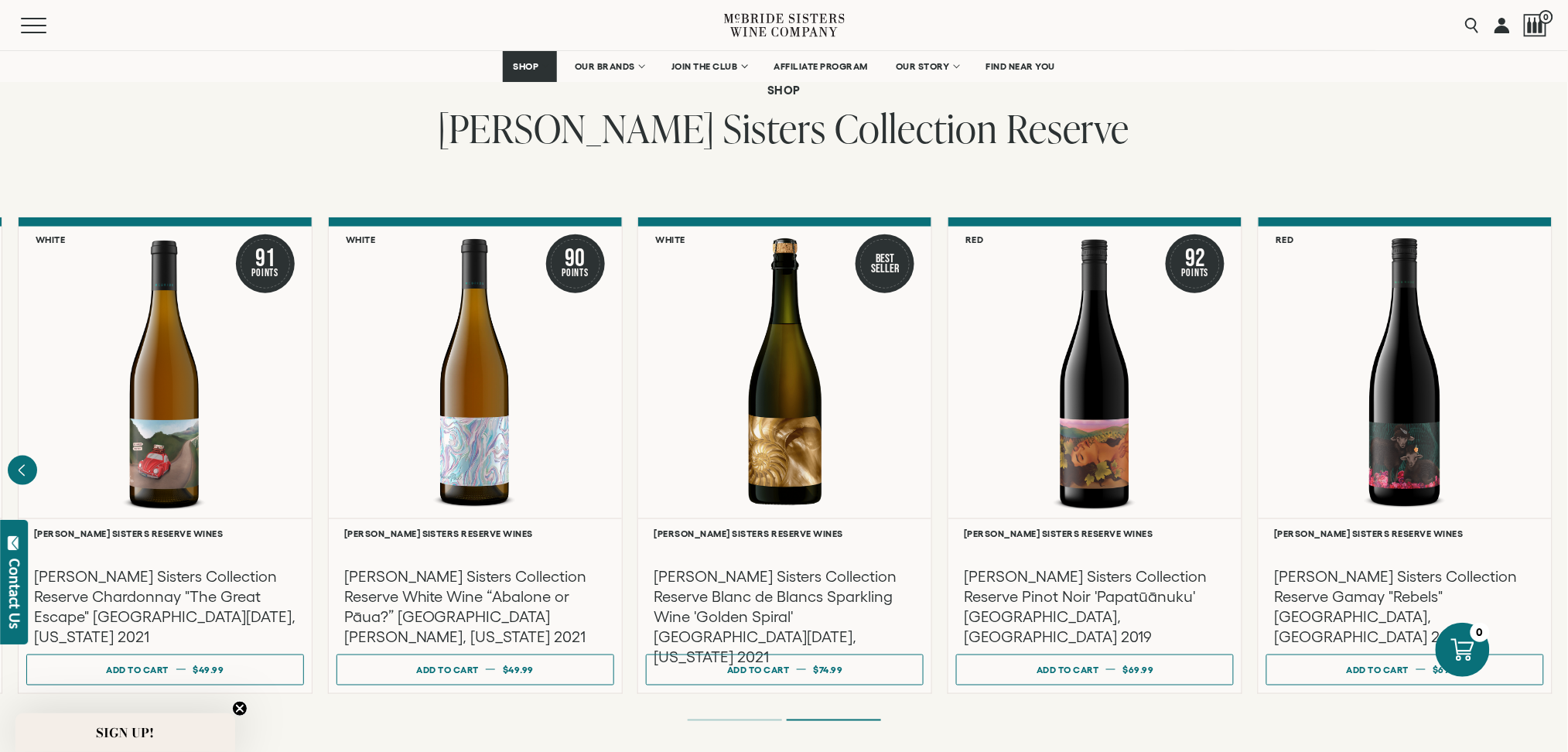 scroll, scrollTop: 2533, scrollLeft: 0, axis: vertical 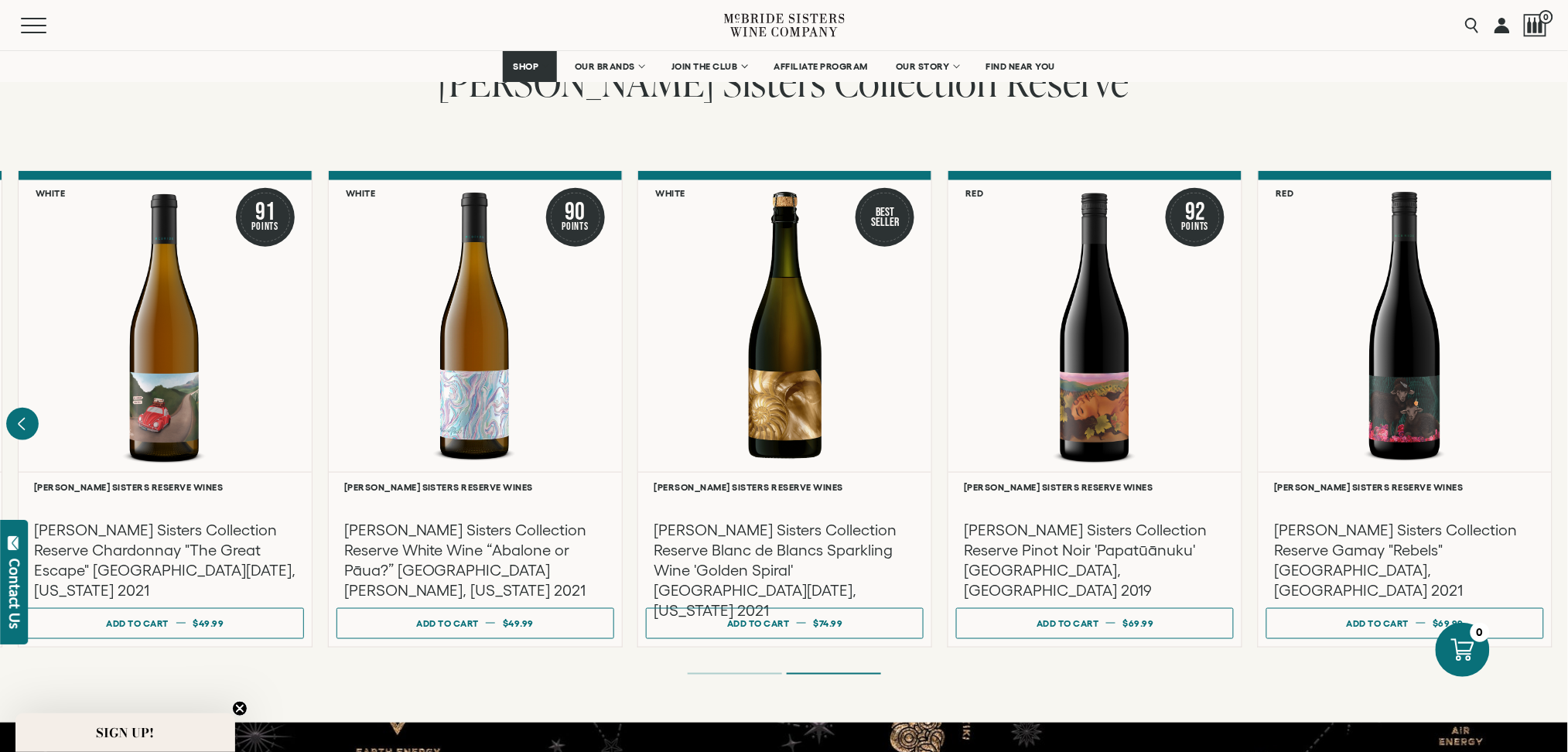 click 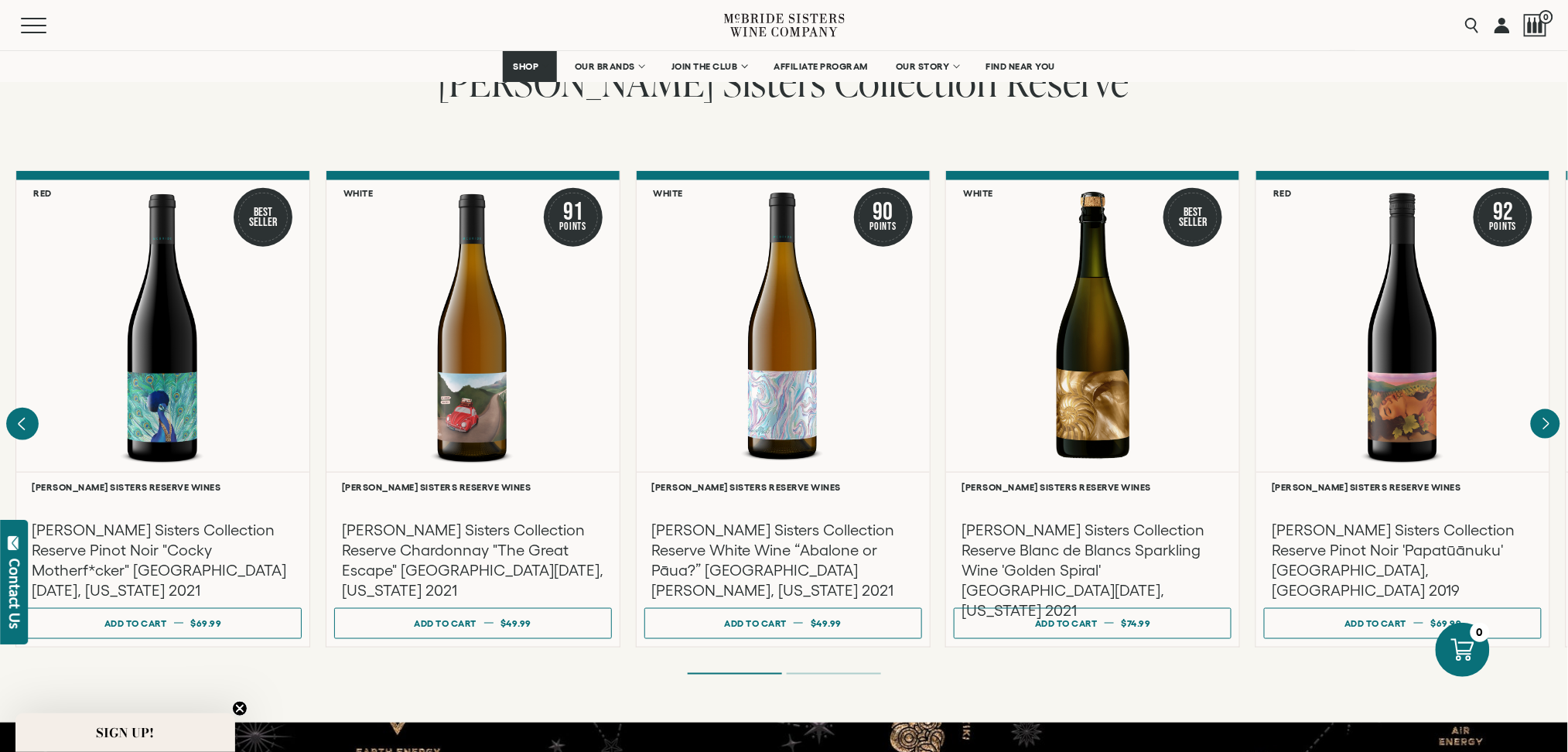 click at bounding box center (0, 0) 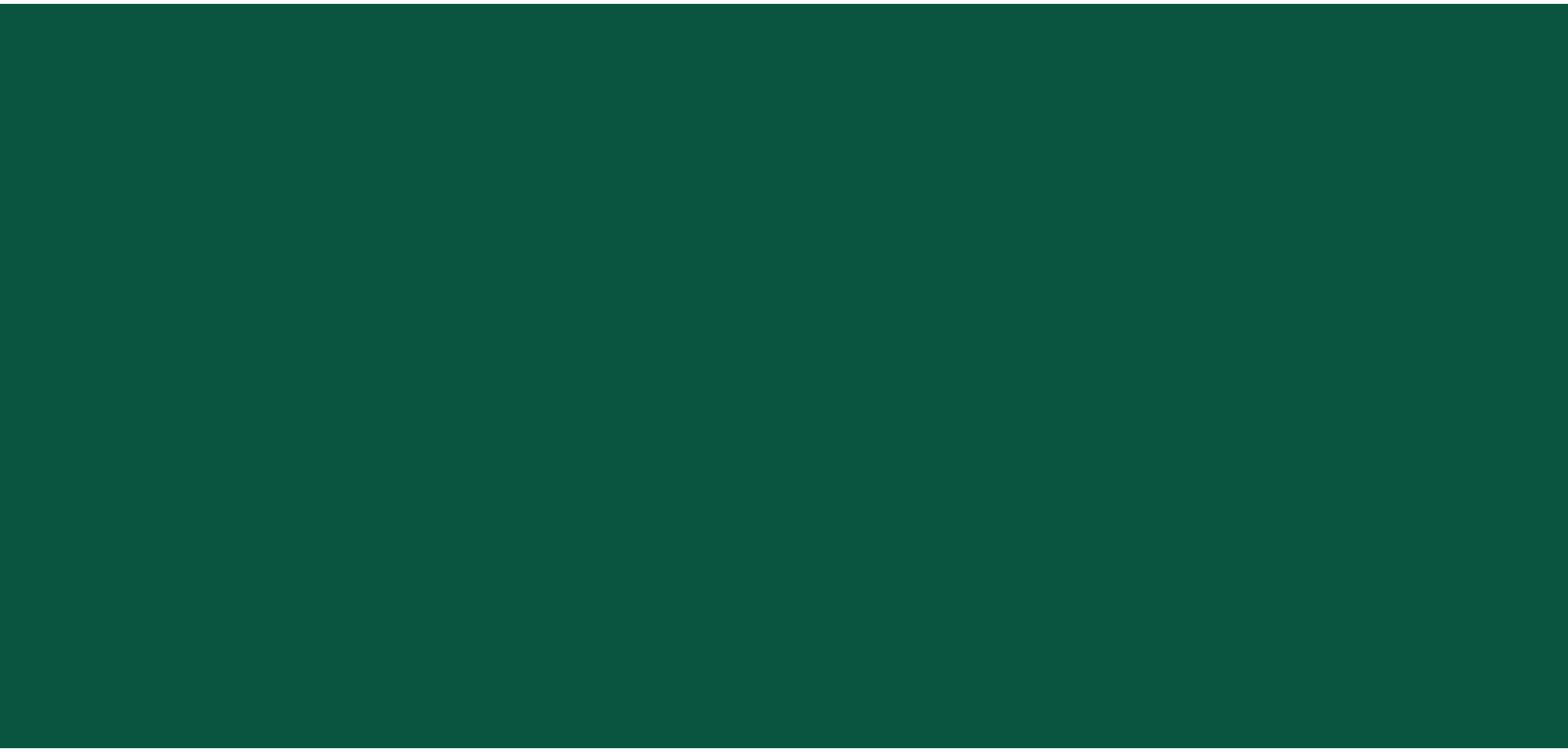 scroll, scrollTop: 0, scrollLeft: 0, axis: both 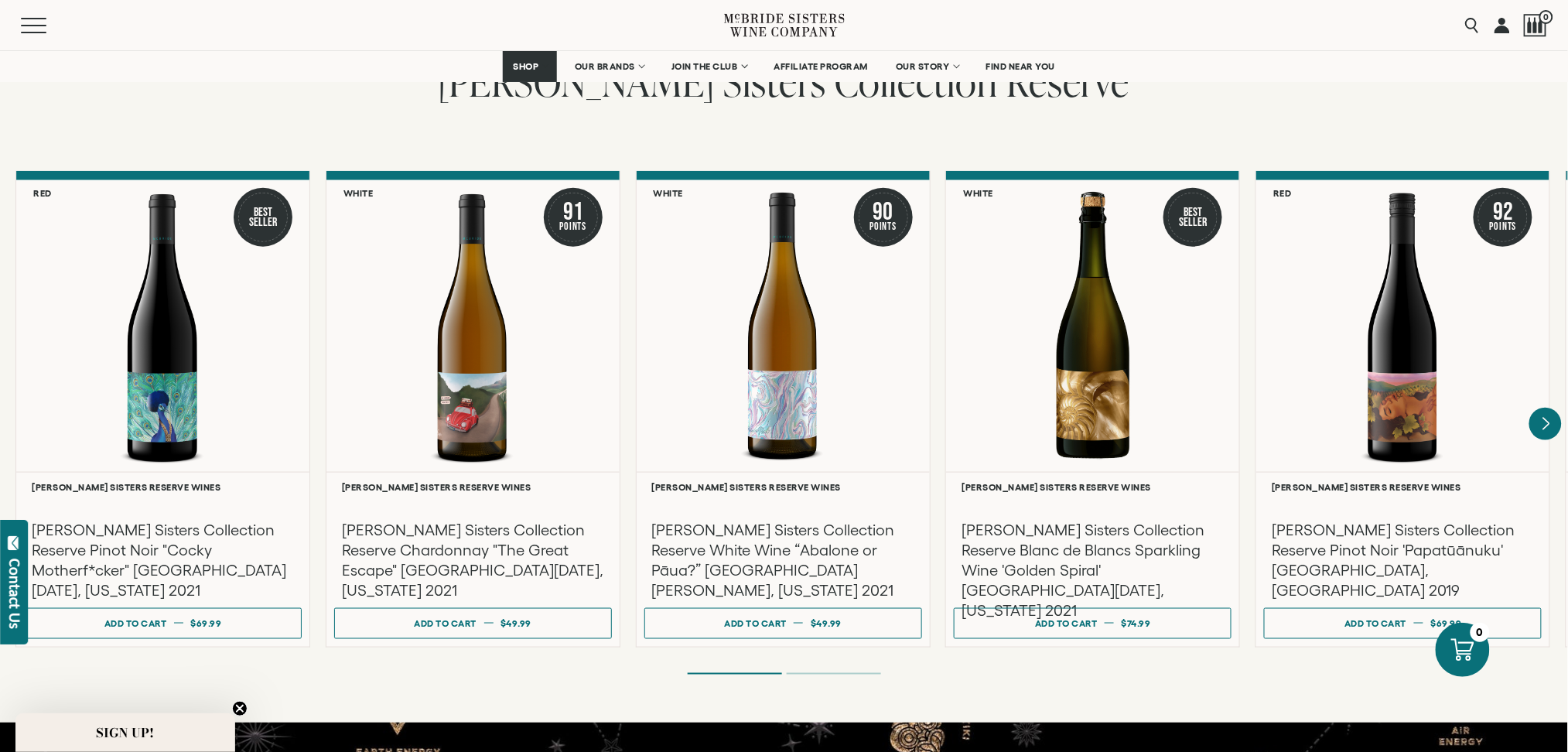 click 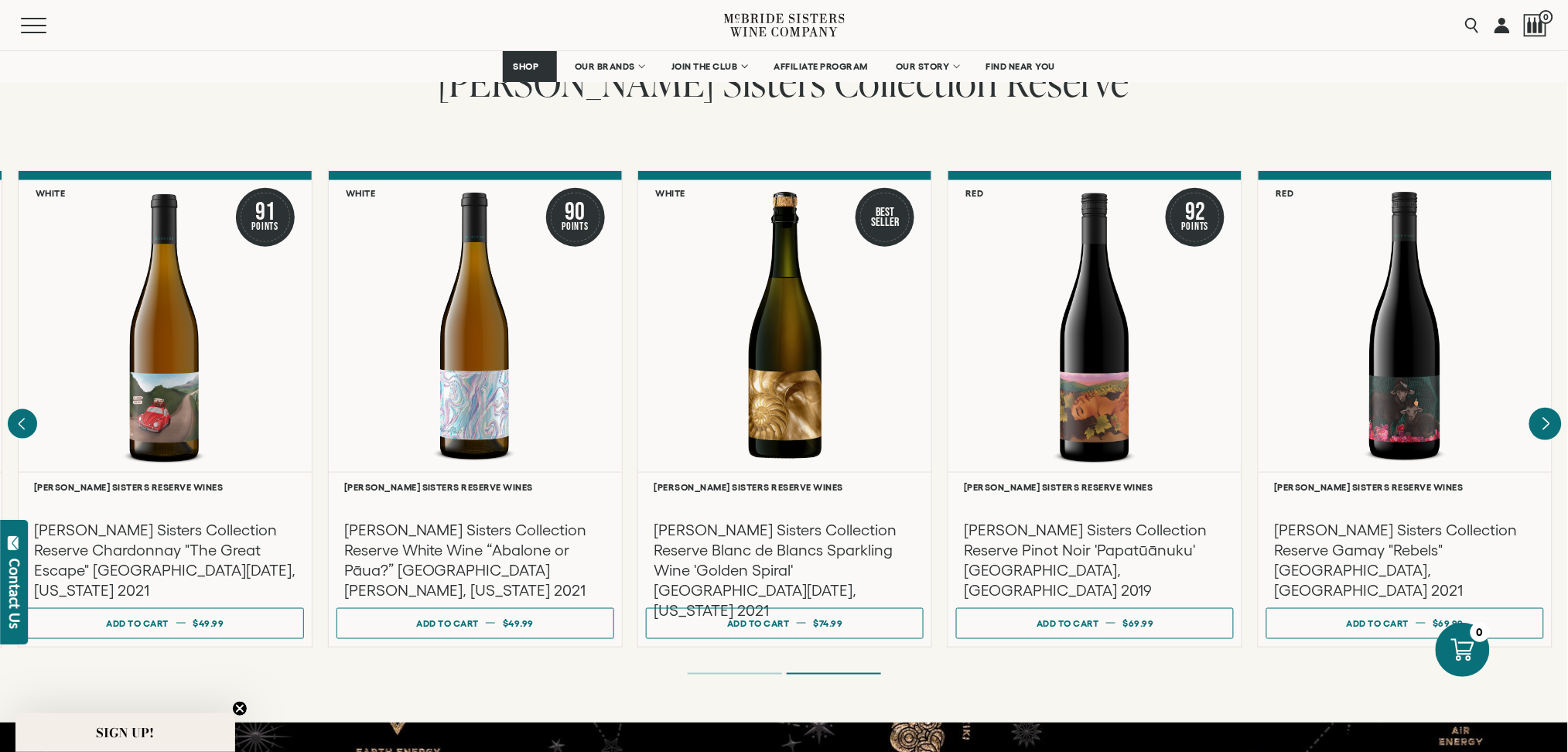 click at bounding box center (0, 0) 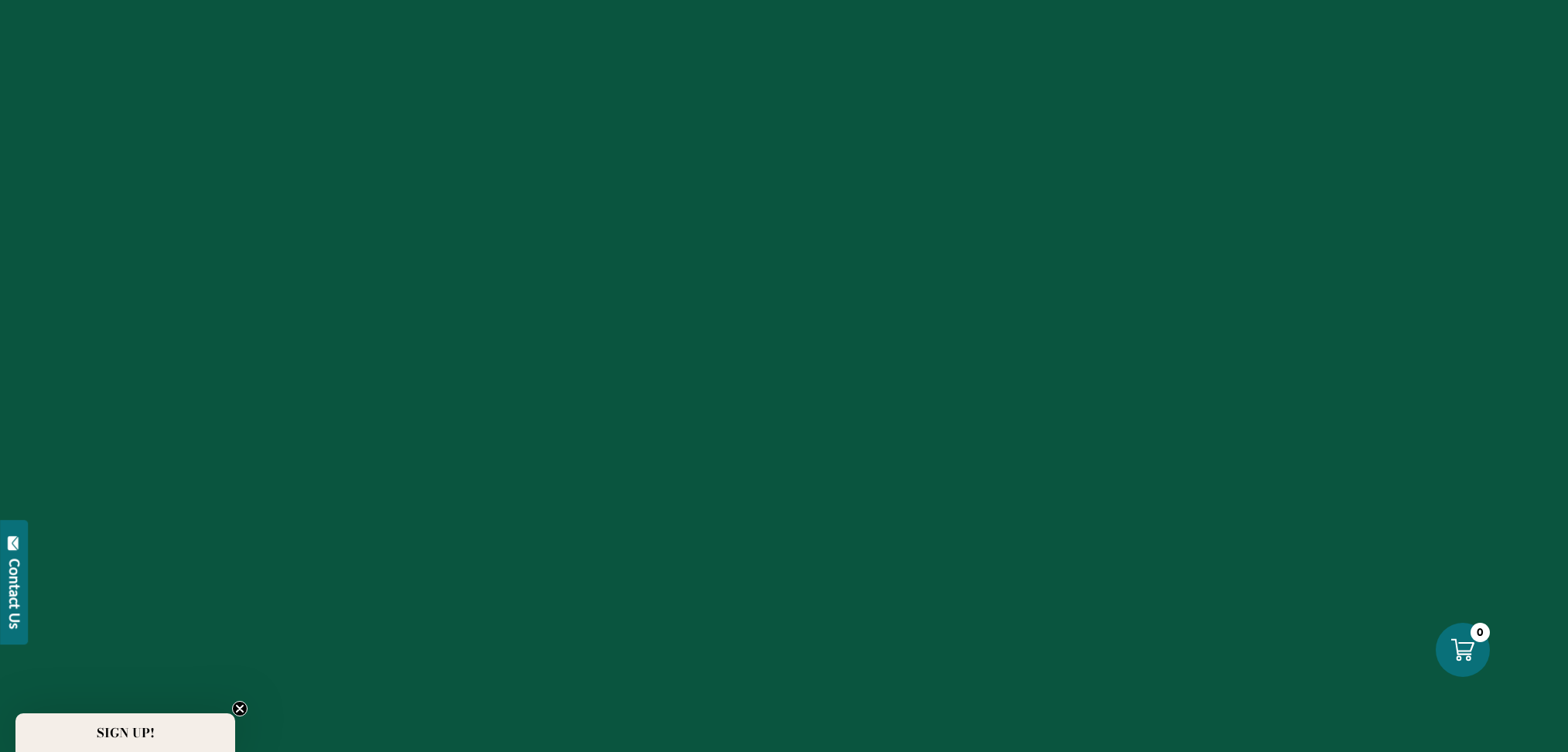 scroll, scrollTop: 0, scrollLeft: 0, axis: both 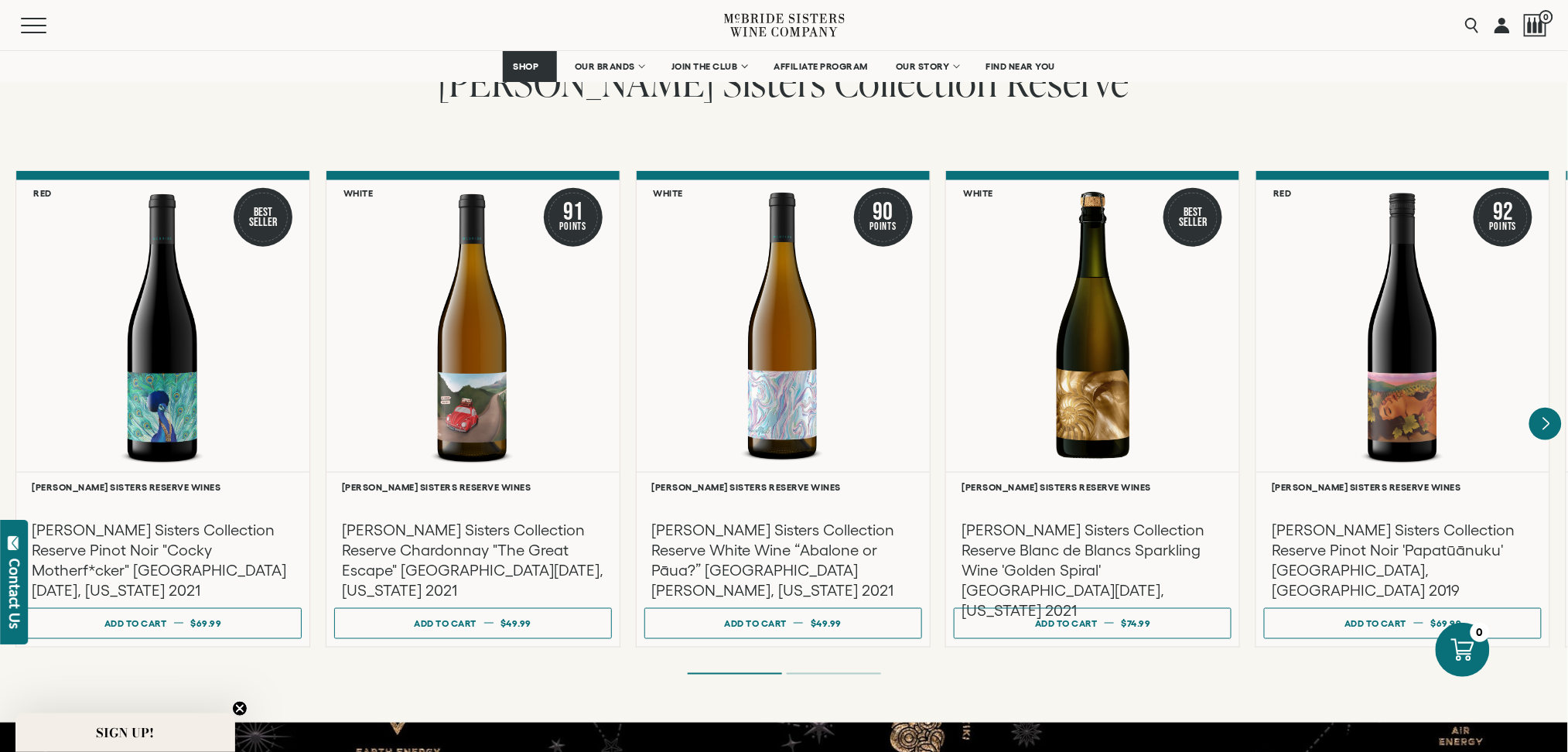 click 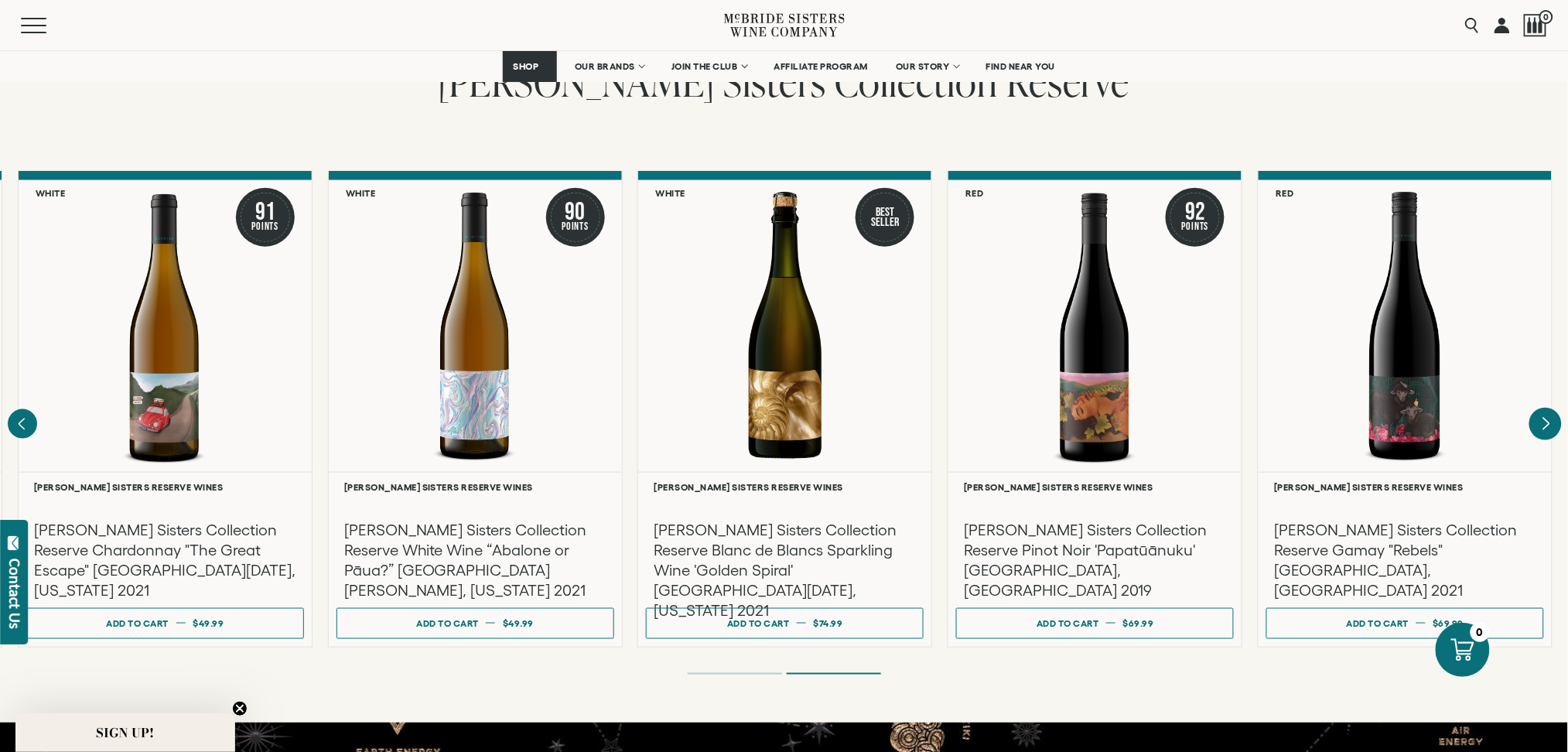 click at bounding box center (0, 0) 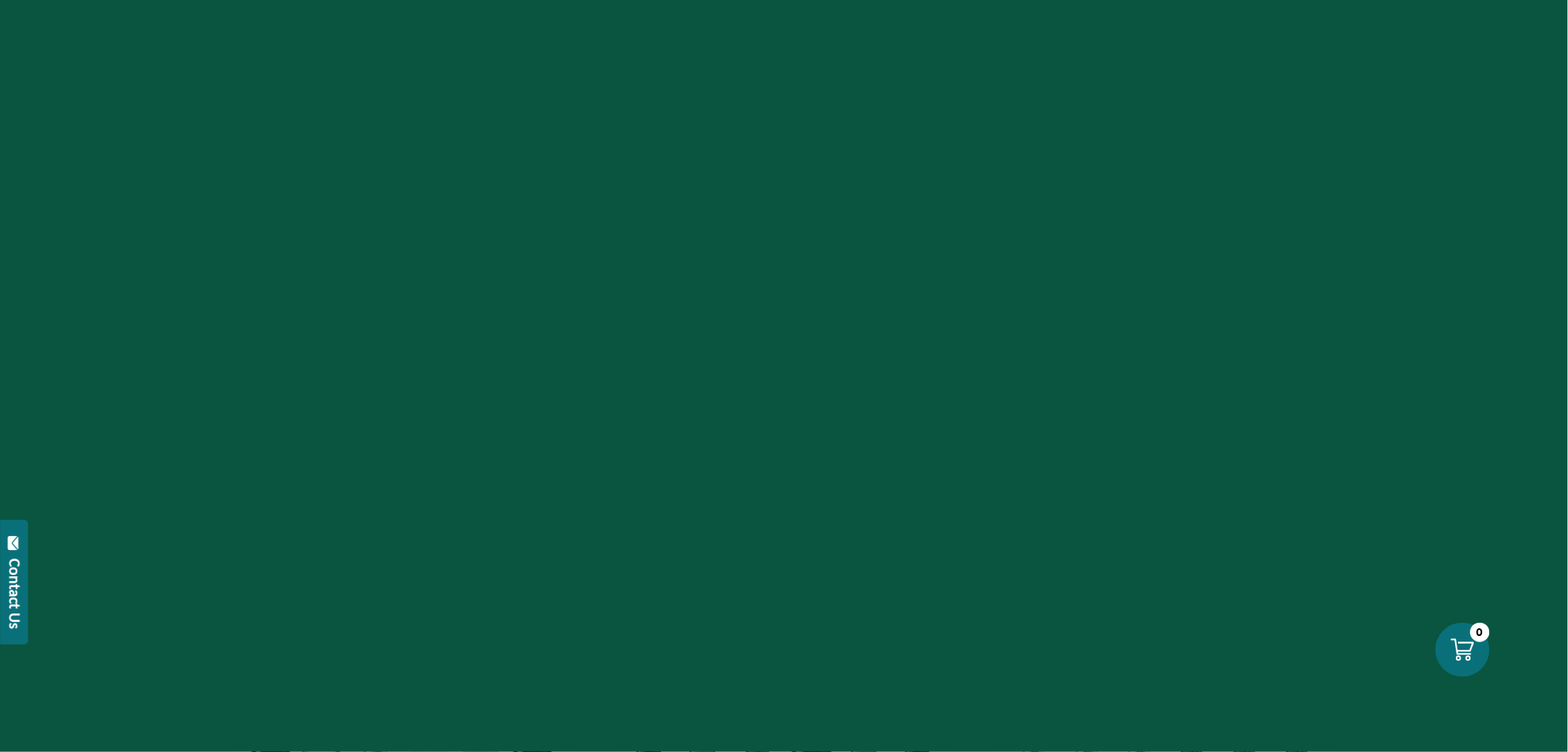 scroll, scrollTop: 0, scrollLeft: 0, axis: both 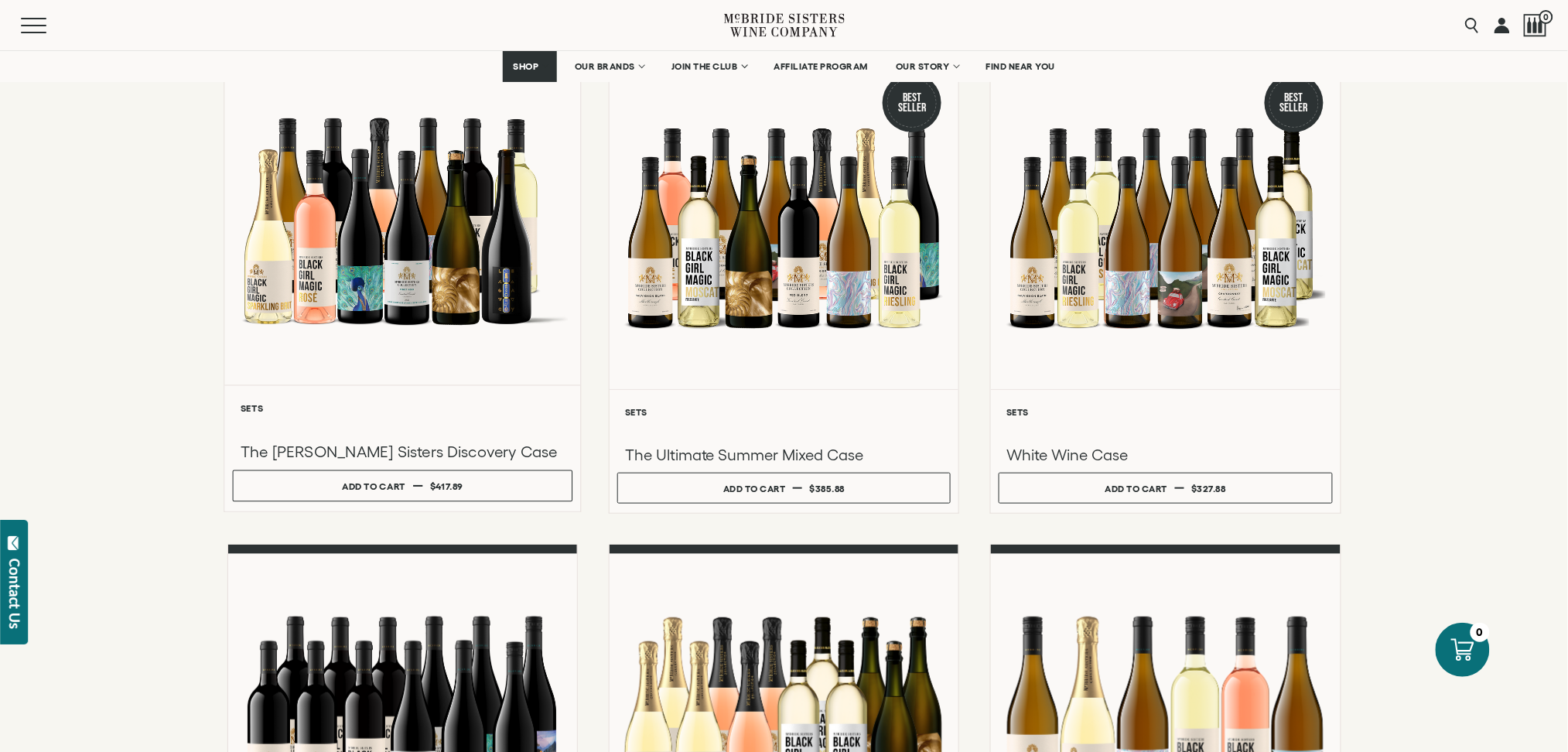 click at bounding box center [402, 220] 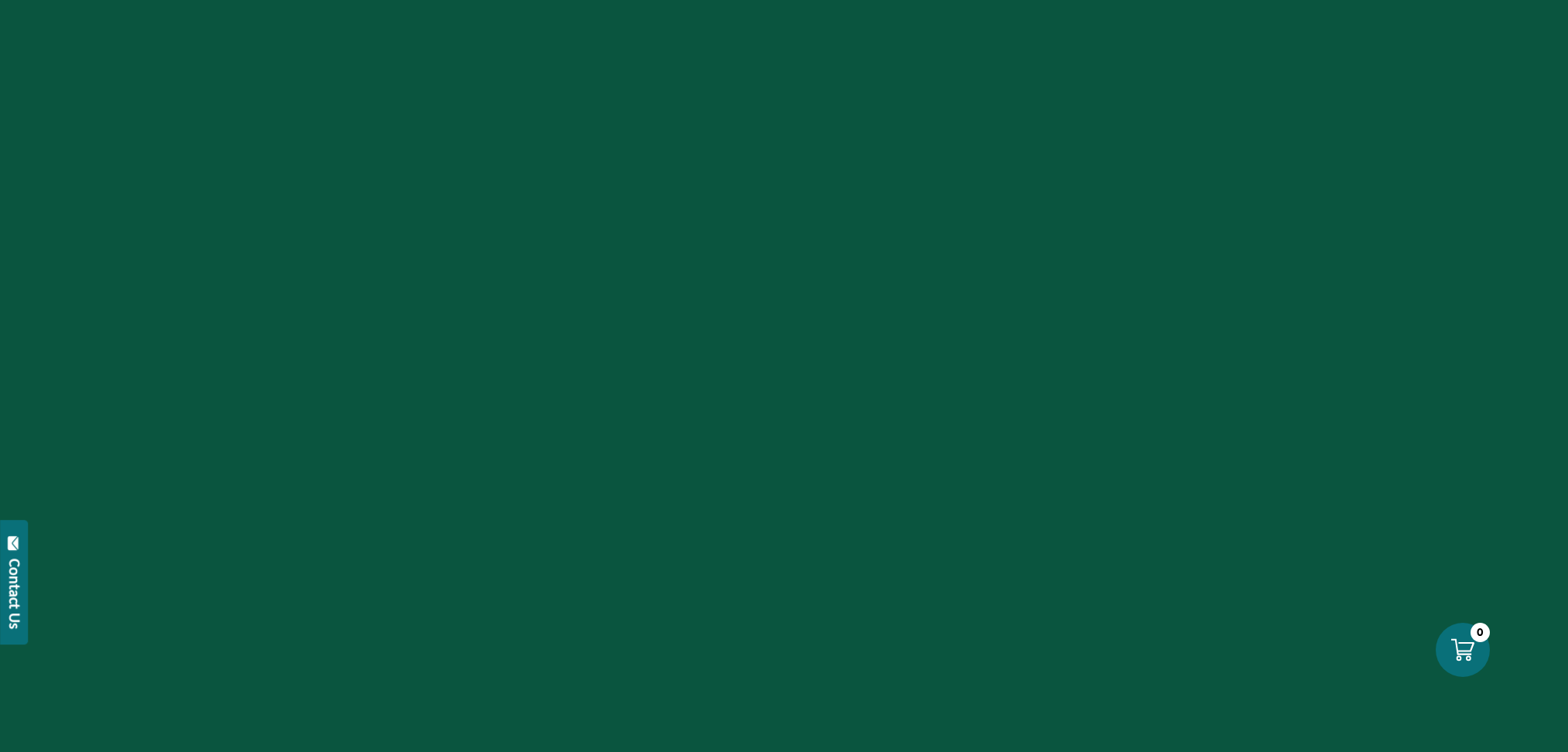 scroll, scrollTop: 0, scrollLeft: 0, axis: both 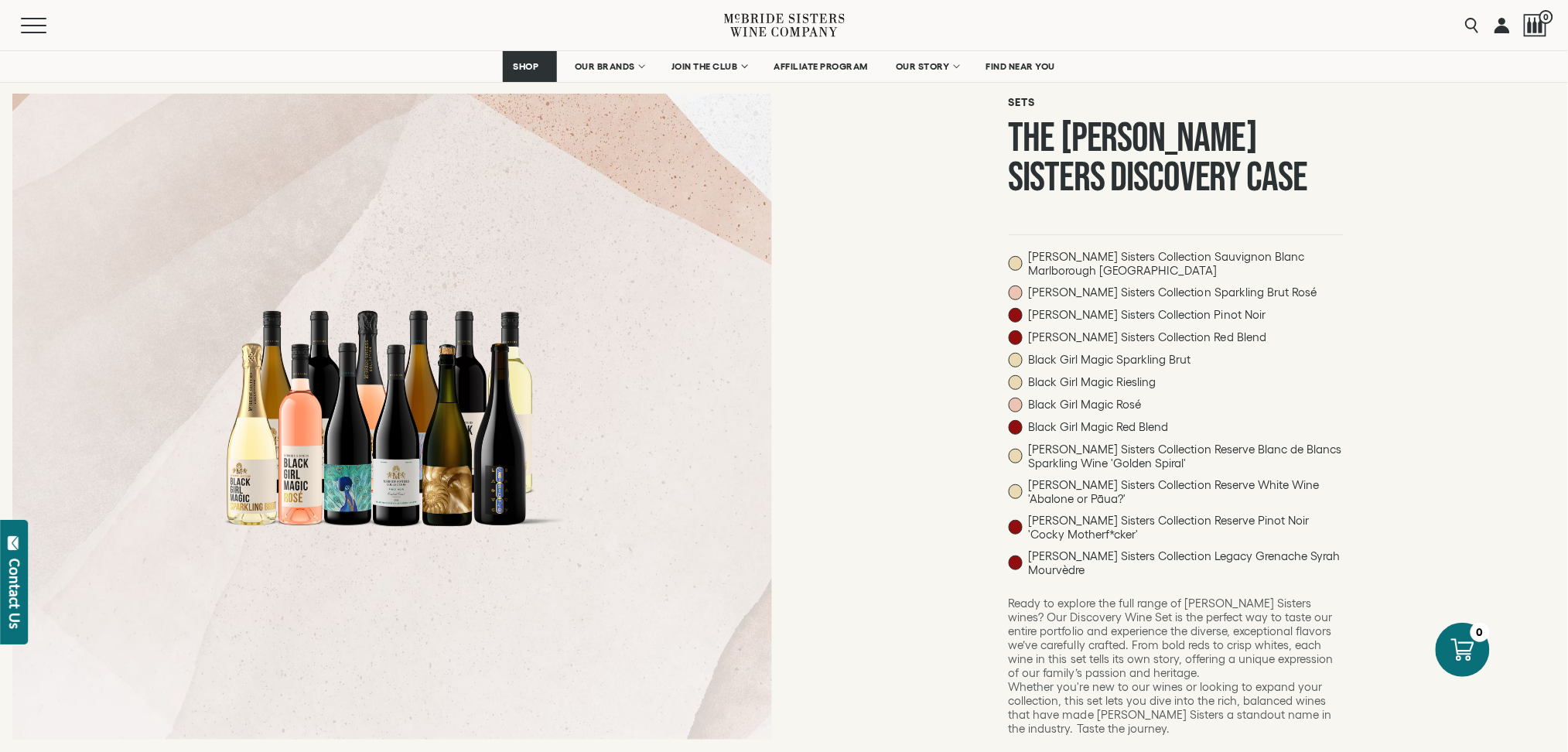 drag, startPoint x: 446, startPoint y: 429, endPoint x: 387, endPoint y: 429, distance: 59 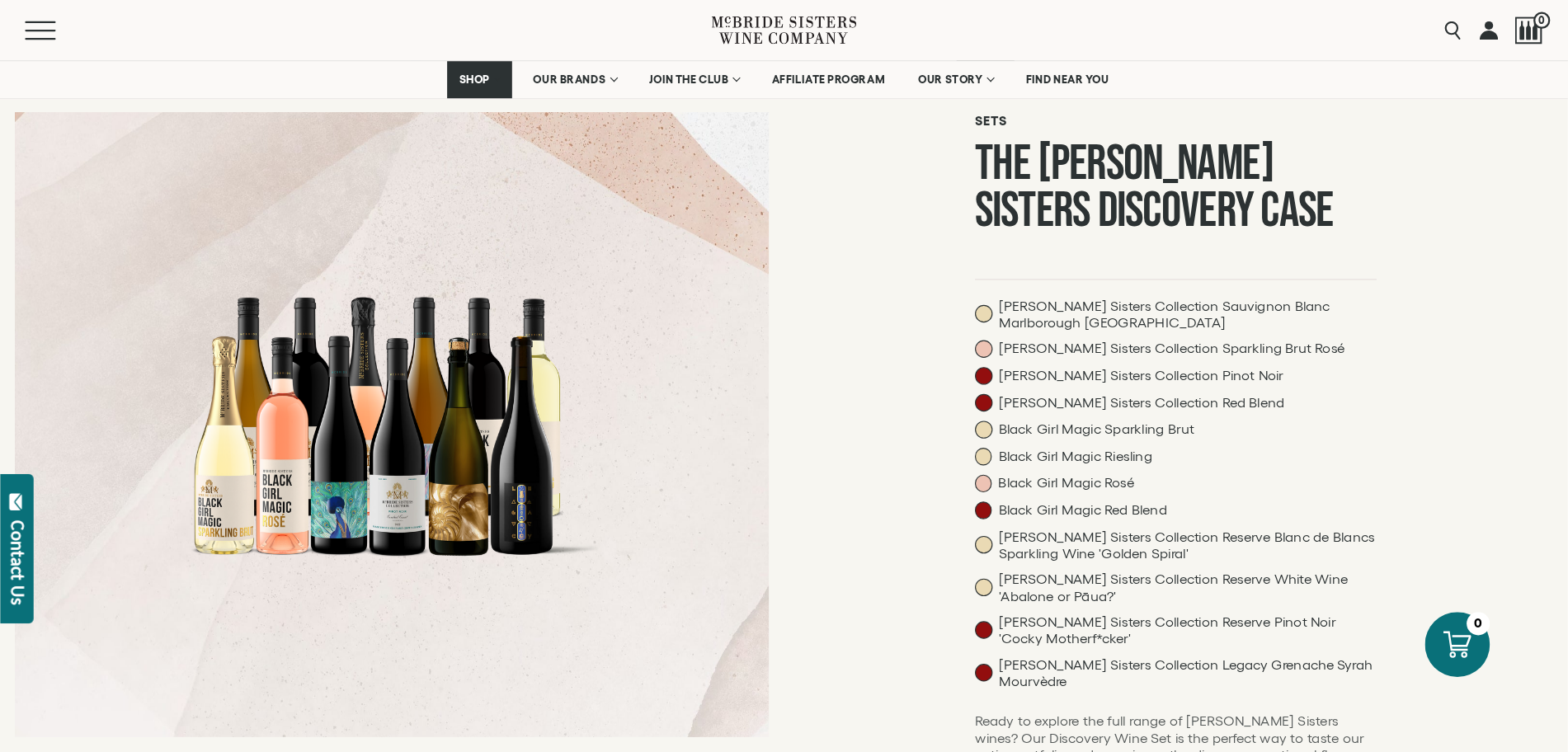 scroll, scrollTop: 111, scrollLeft: 0, axis: vertical 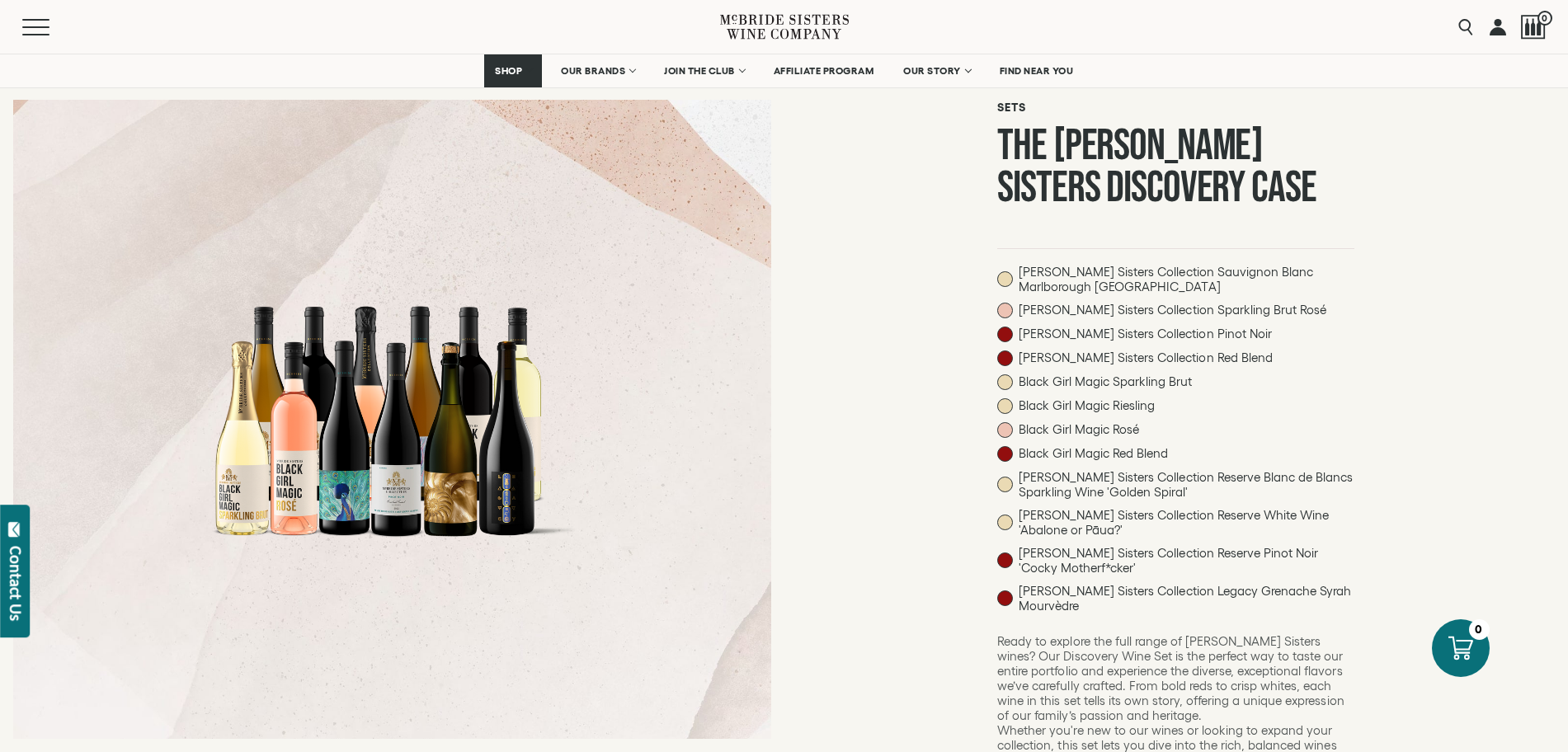 drag, startPoint x: 1668, startPoint y: 0, endPoint x: 887, endPoint y: 371, distance: 864.6398 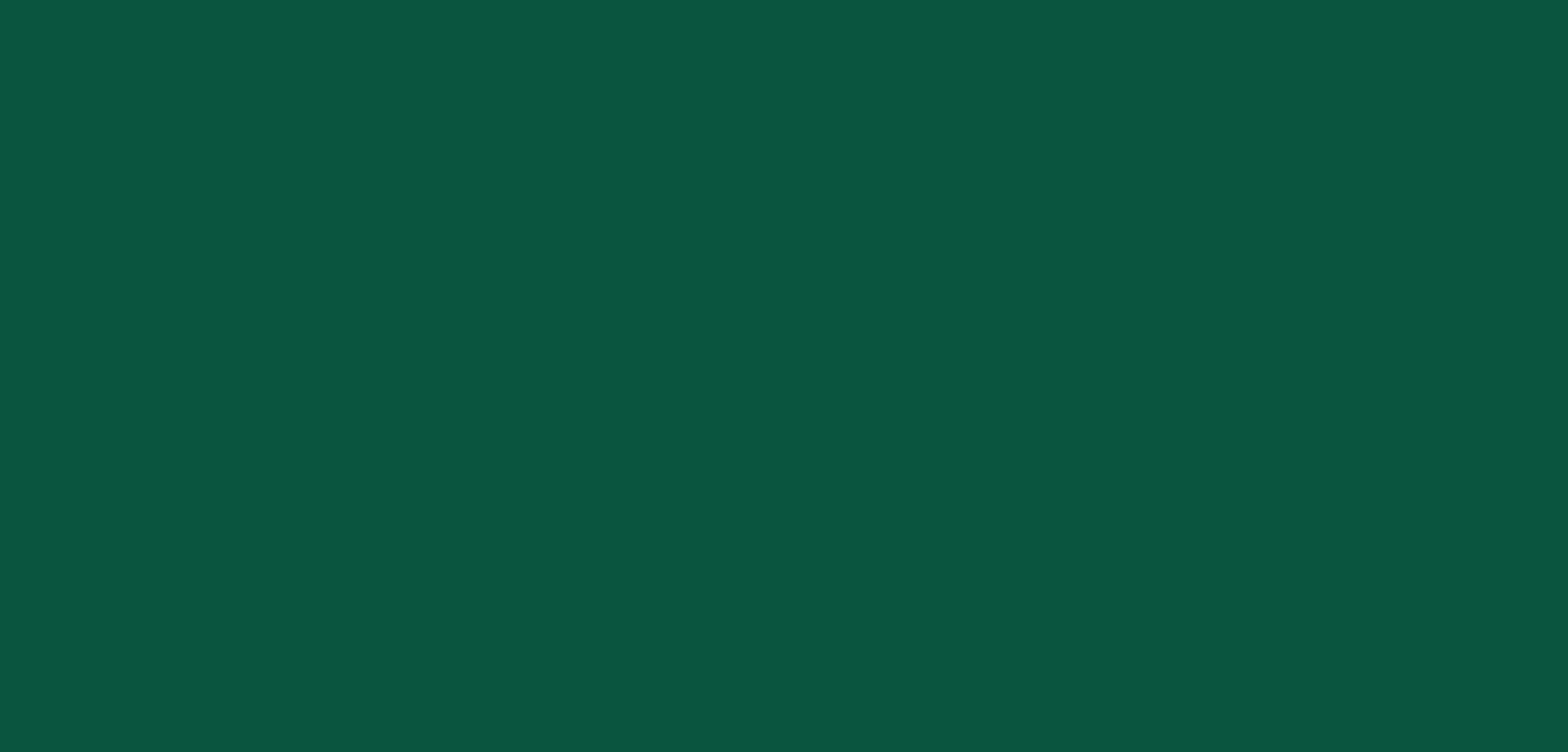 scroll, scrollTop: 0, scrollLeft: 0, axis: both 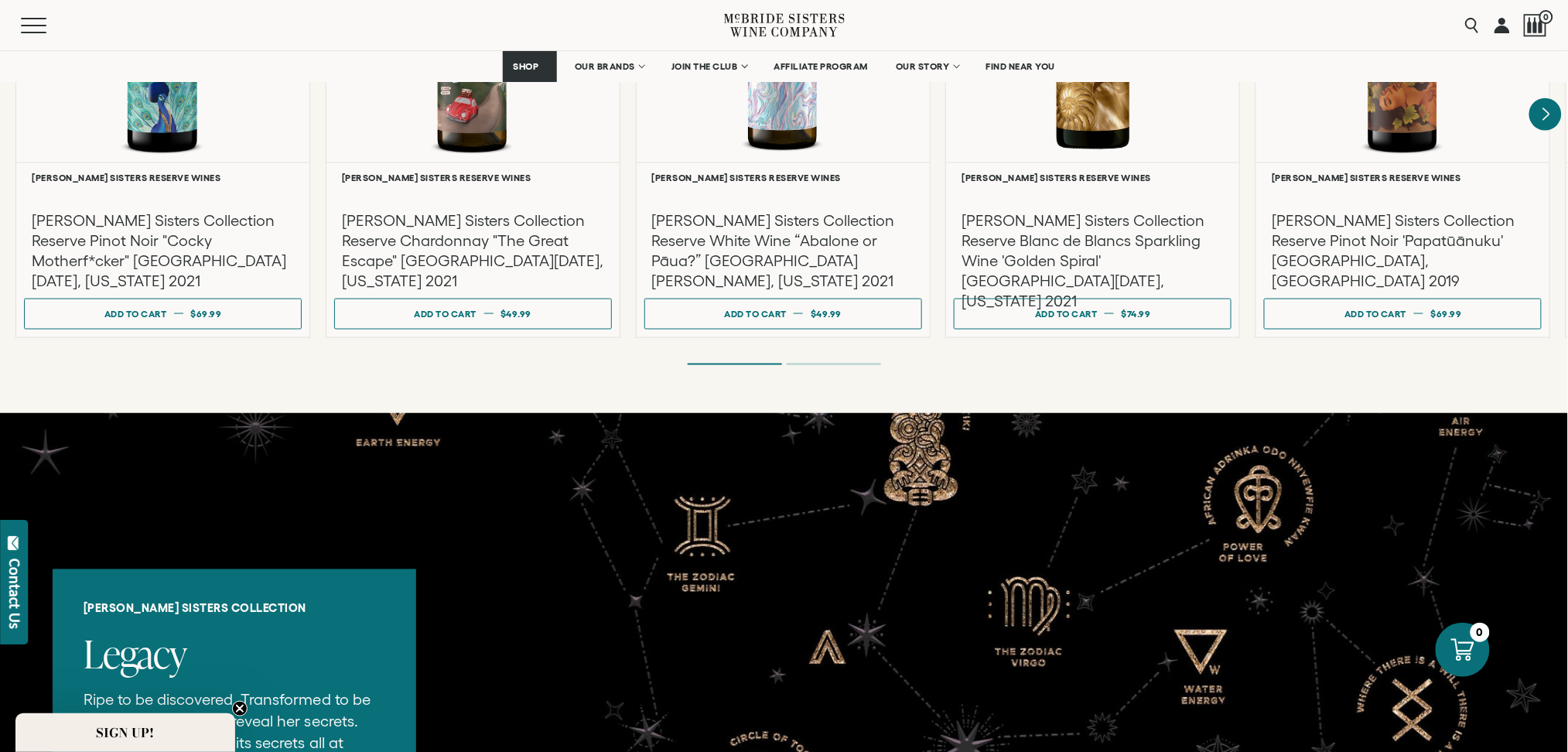 click 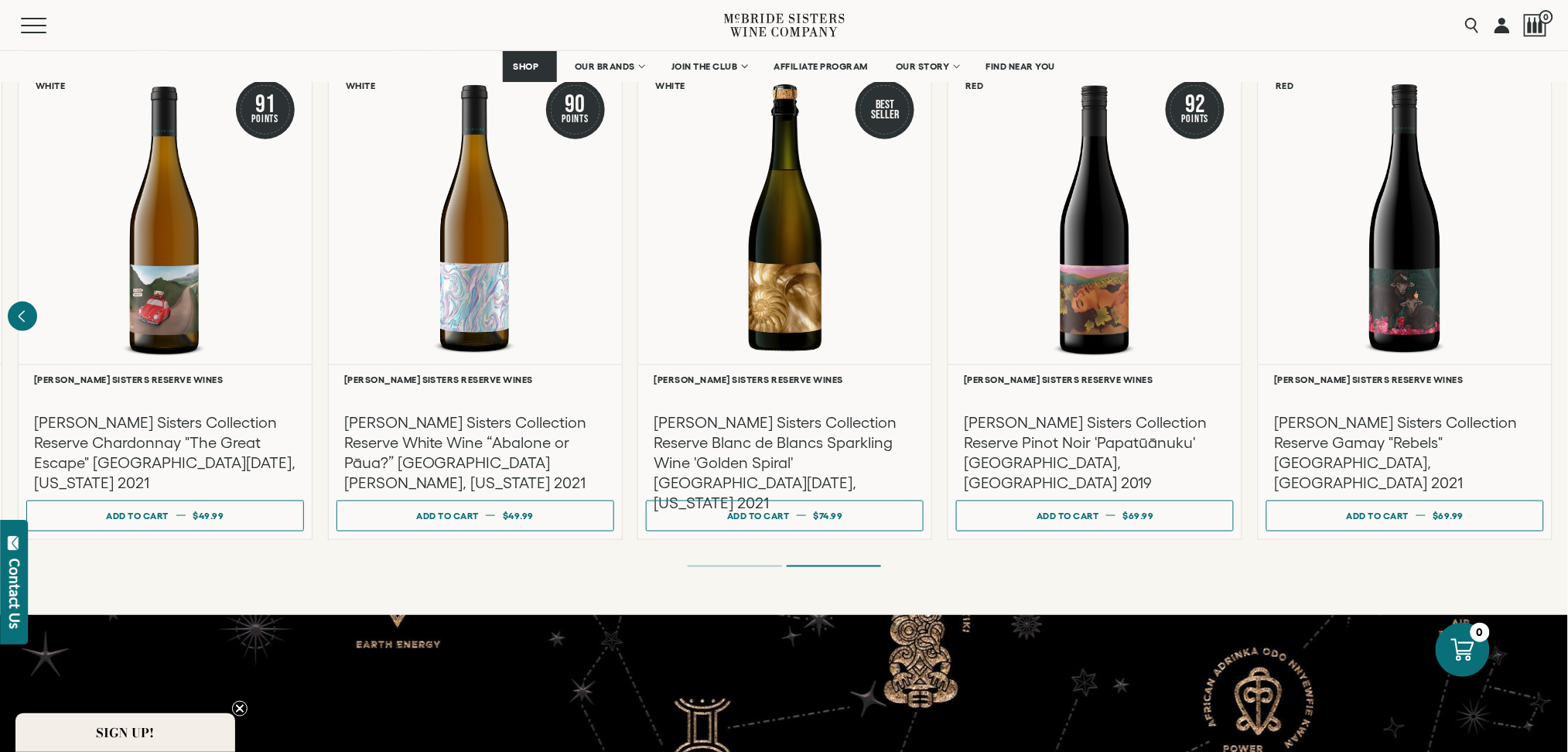 scroll, scrollTop: 2637, scrollLeft: 0, axis: vertical 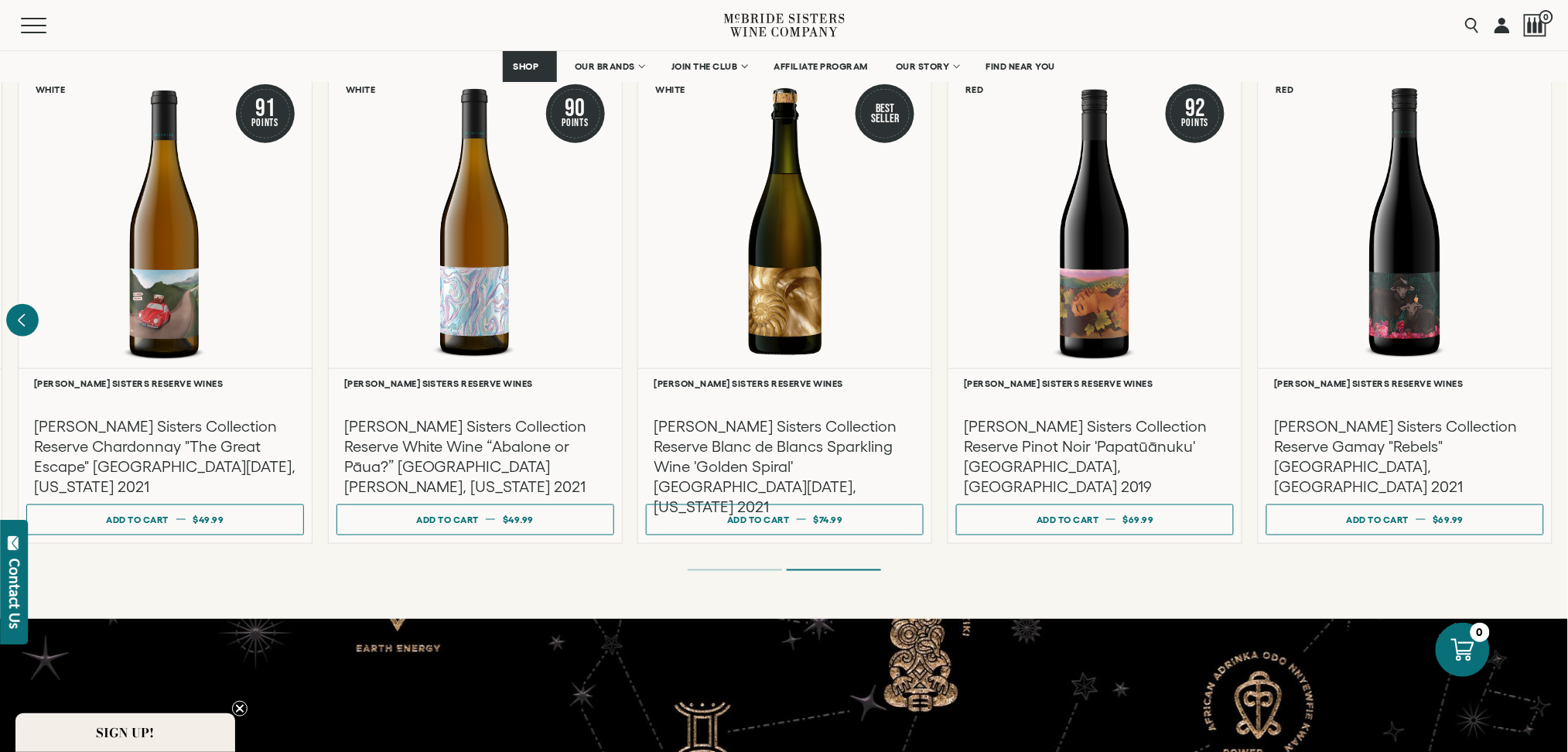 click 